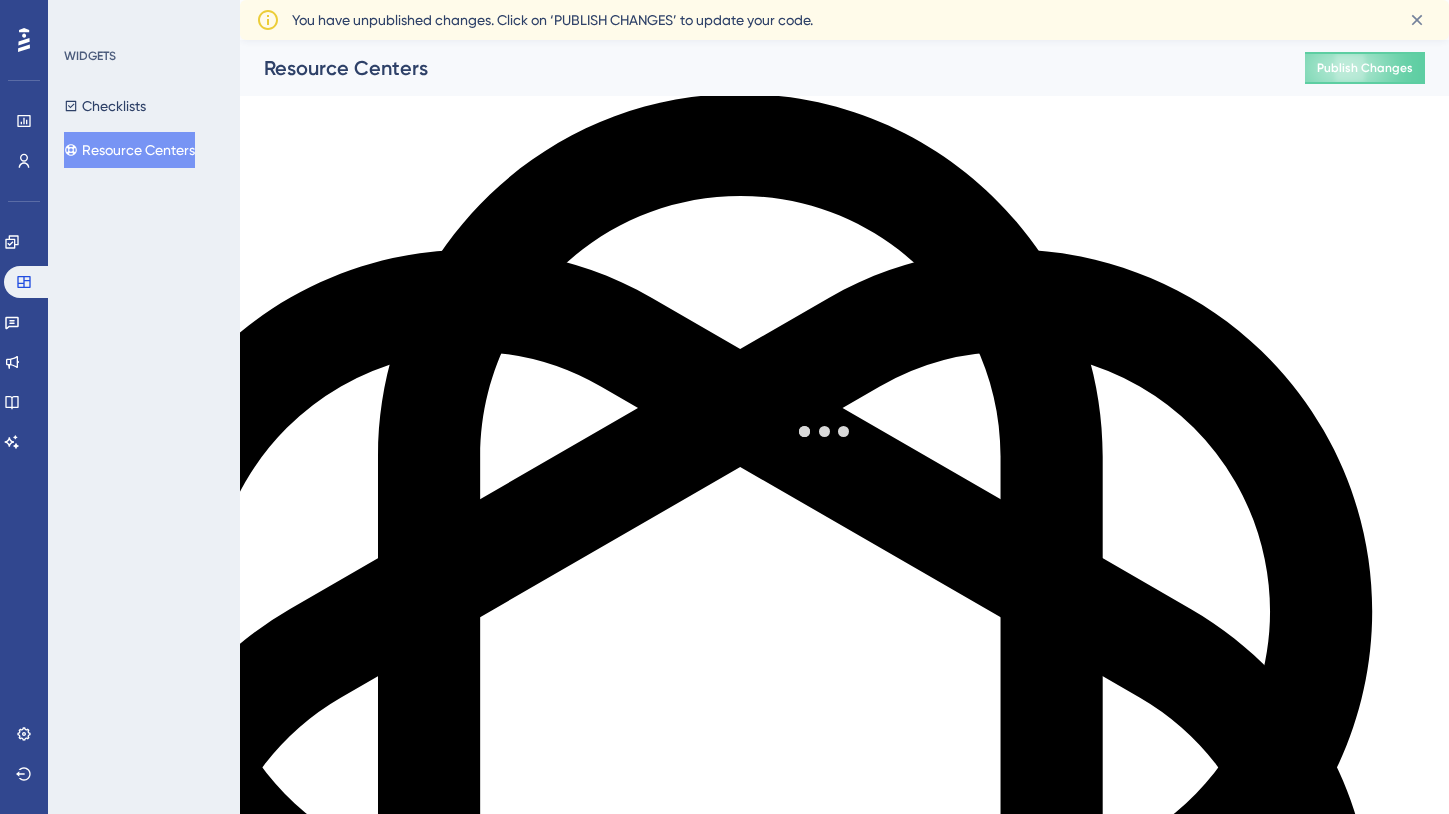 scroll, scrollTop: 0, scrollLeft: 0, axis: both 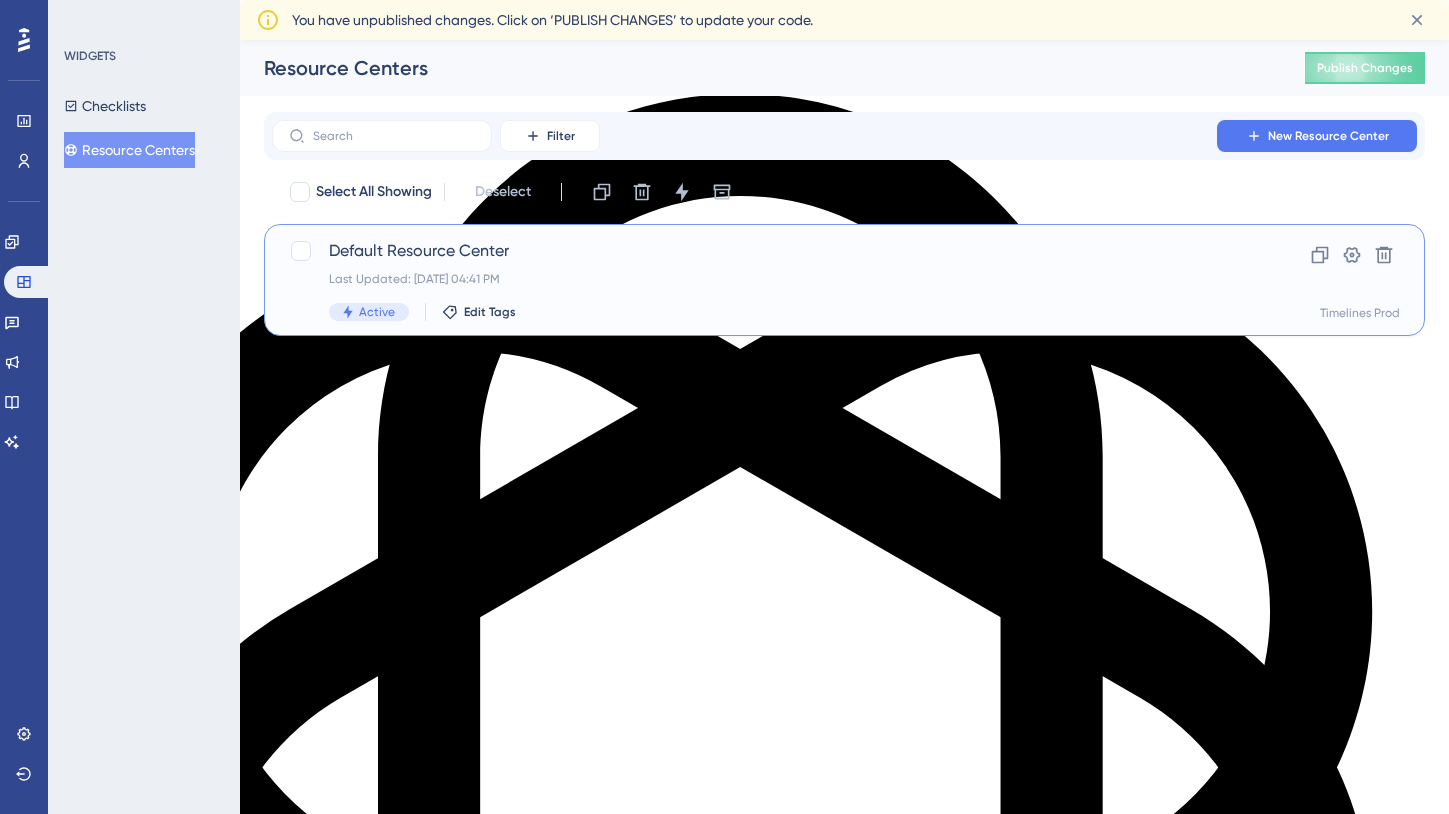 click on "Default Resource Center Last Updated: [DATE] 04:41 PM Active Edit Tags" at bounding box center (764, 280) 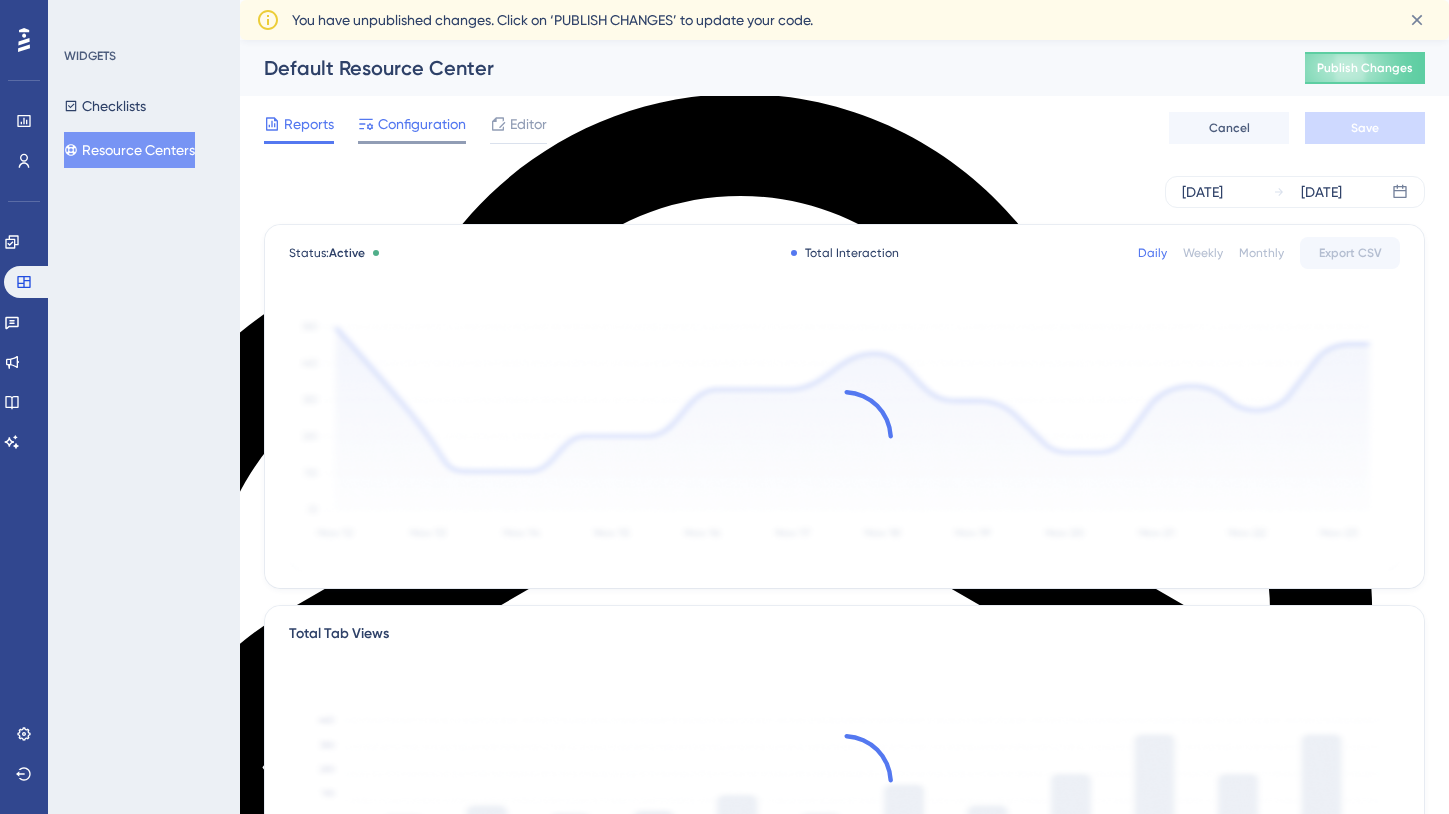 click on "Configuration" at bounding box center (422, 124) 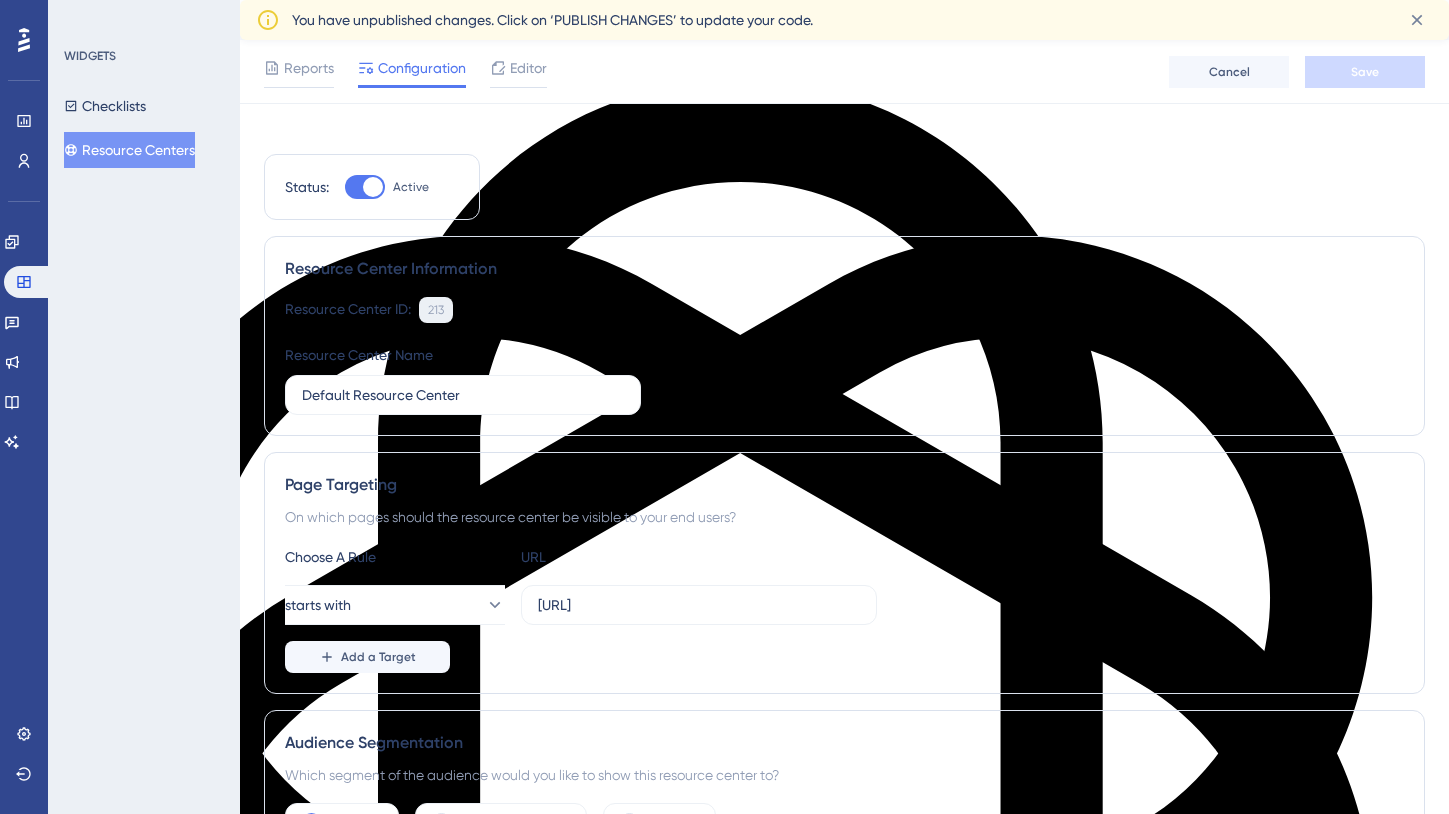 scroll, scrollTop: 0, scrollLeft: 0, axis: both 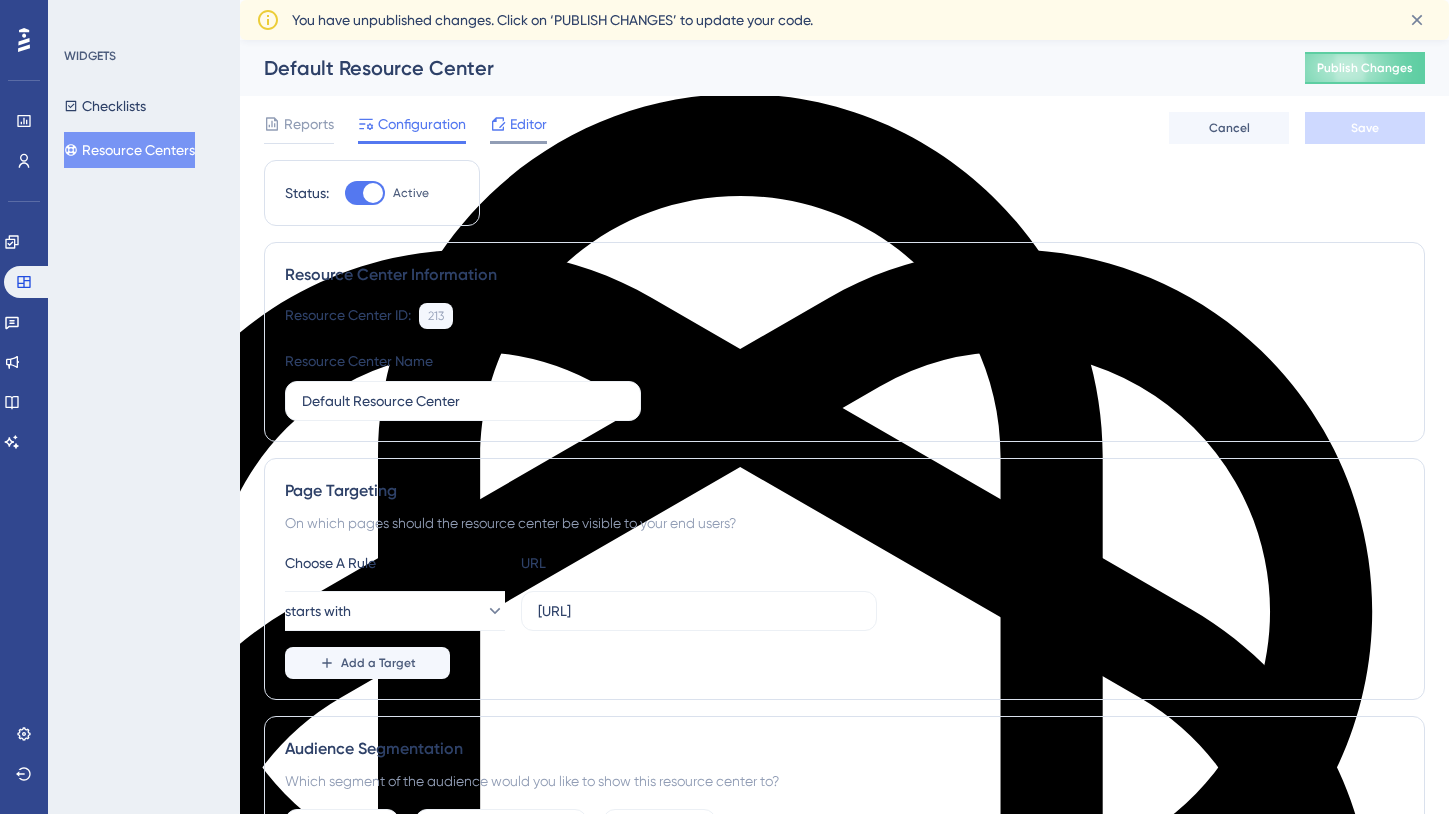click on "Editor" at bounding box center (528, 124) 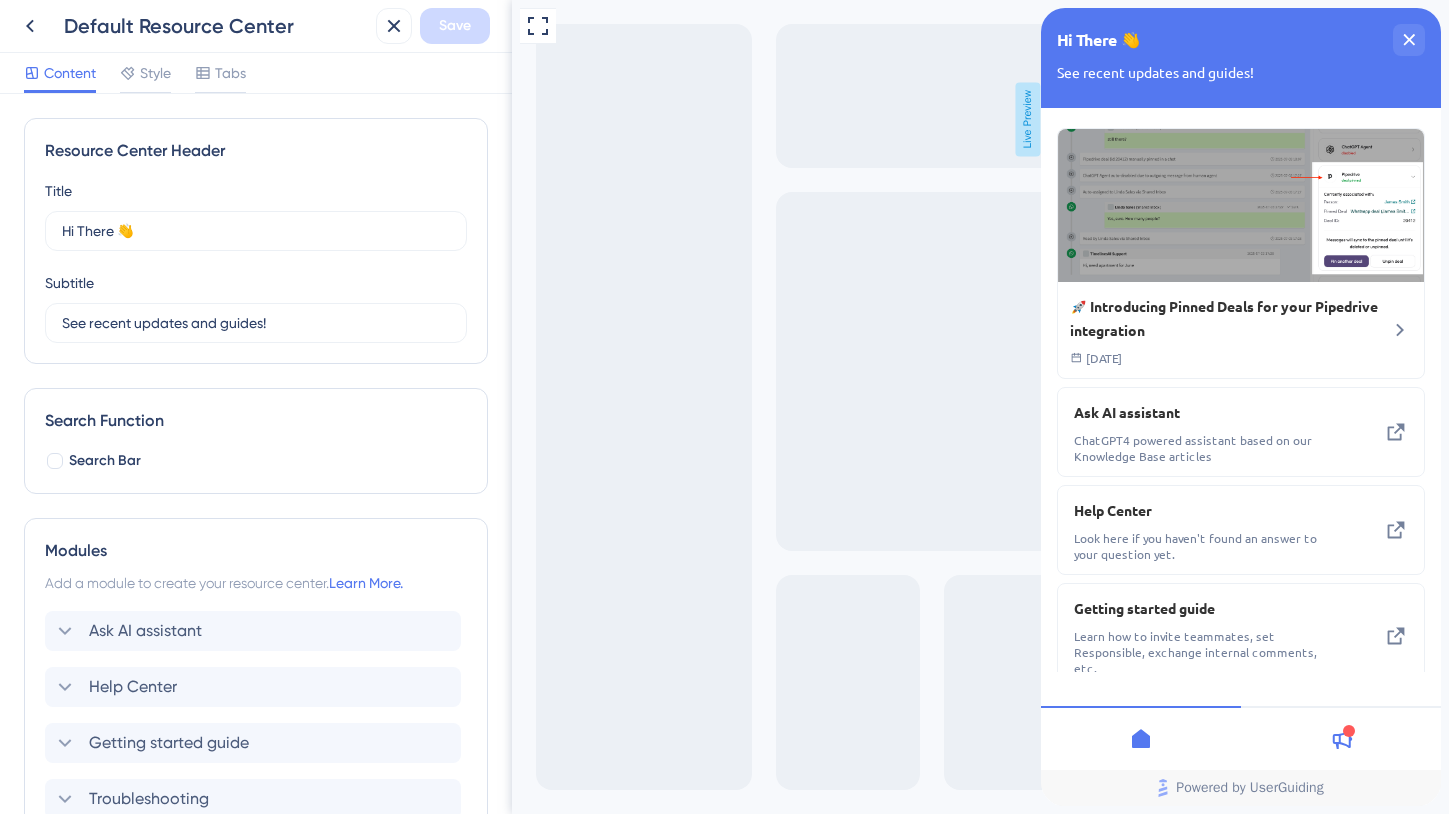 scroll, scrollTop: 0, scrollLeft: 0, axis: both 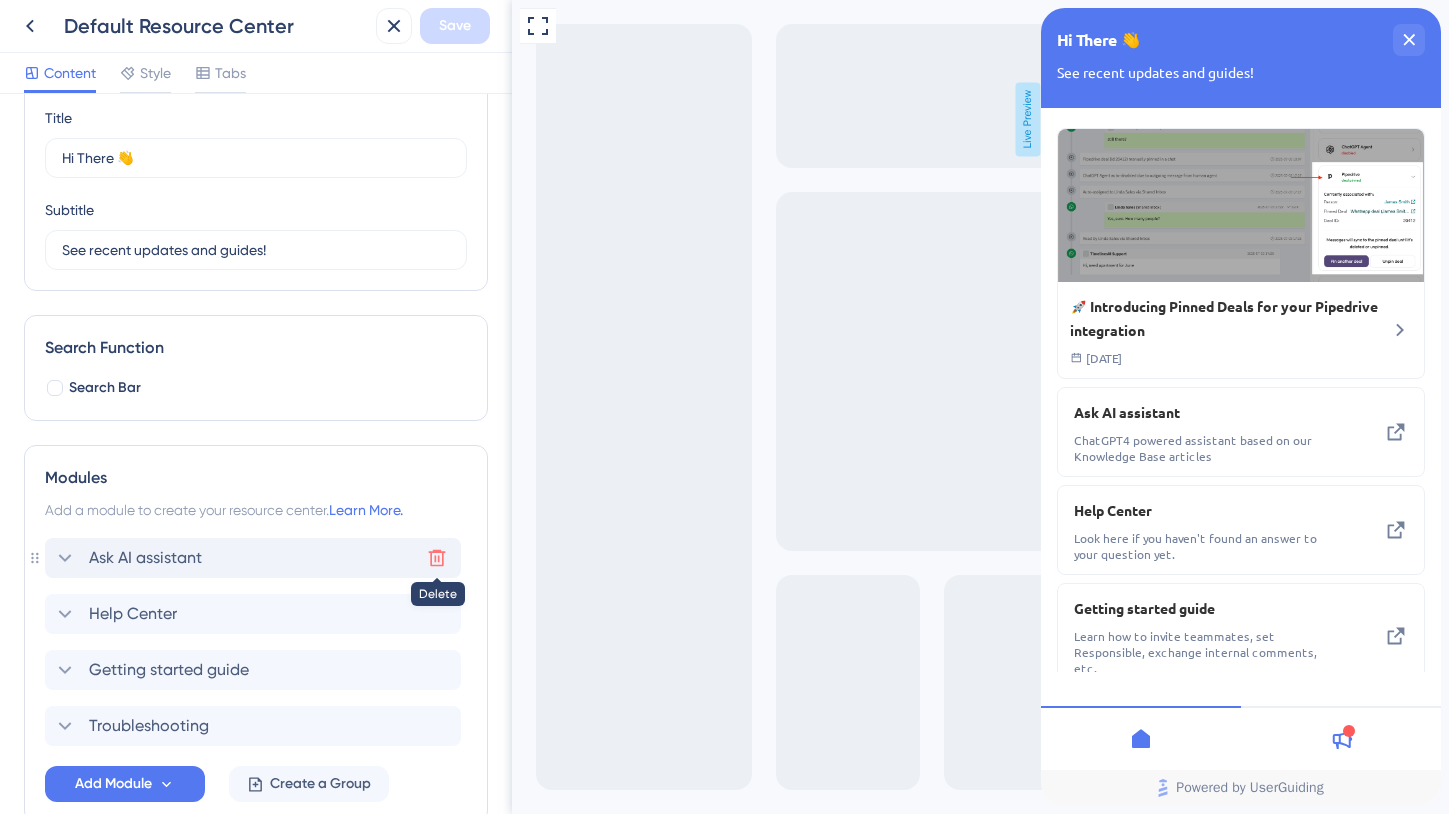 click 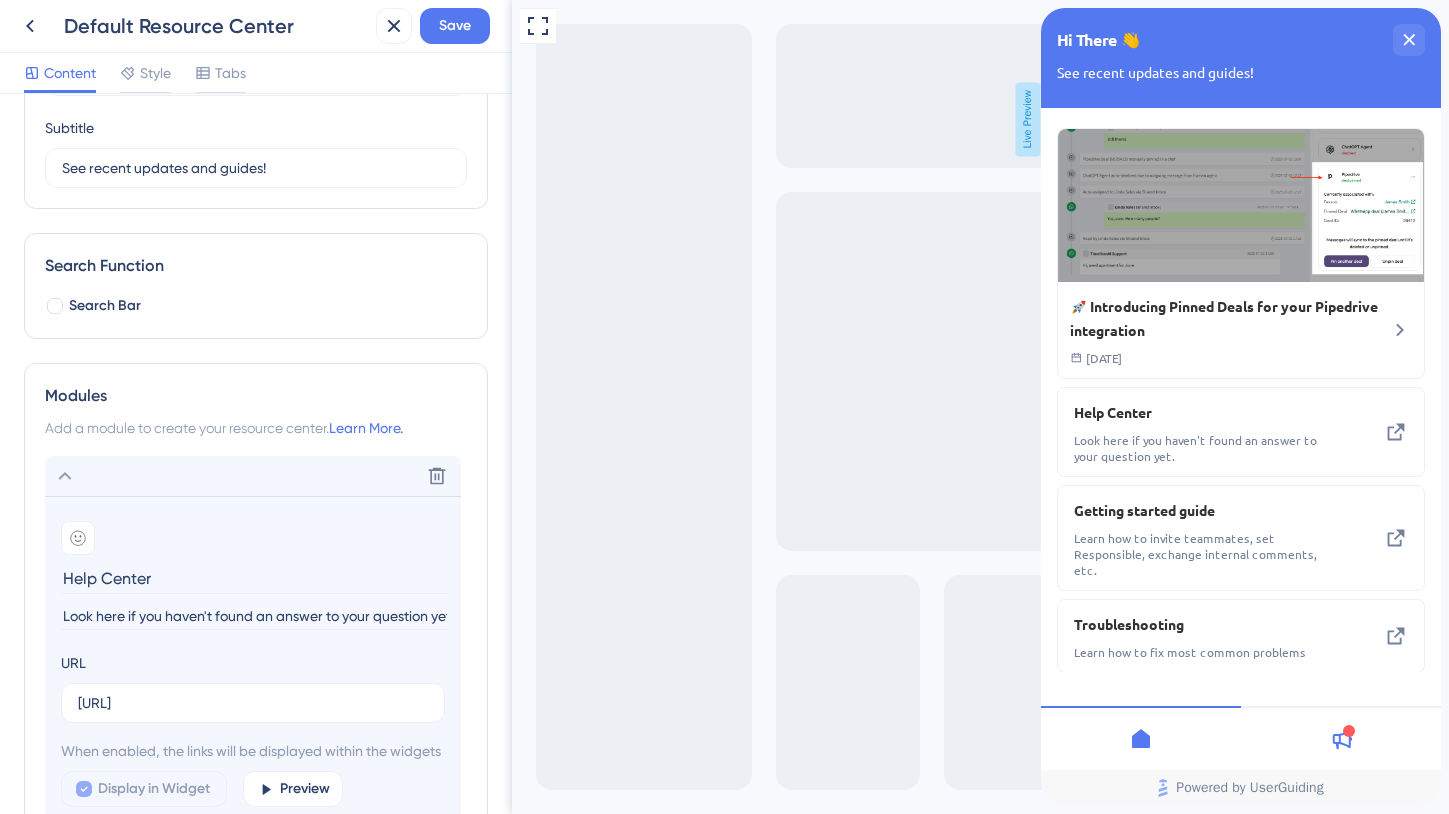 scroll, scrollTop: 176, scrollLeft: 0, axis: vertical 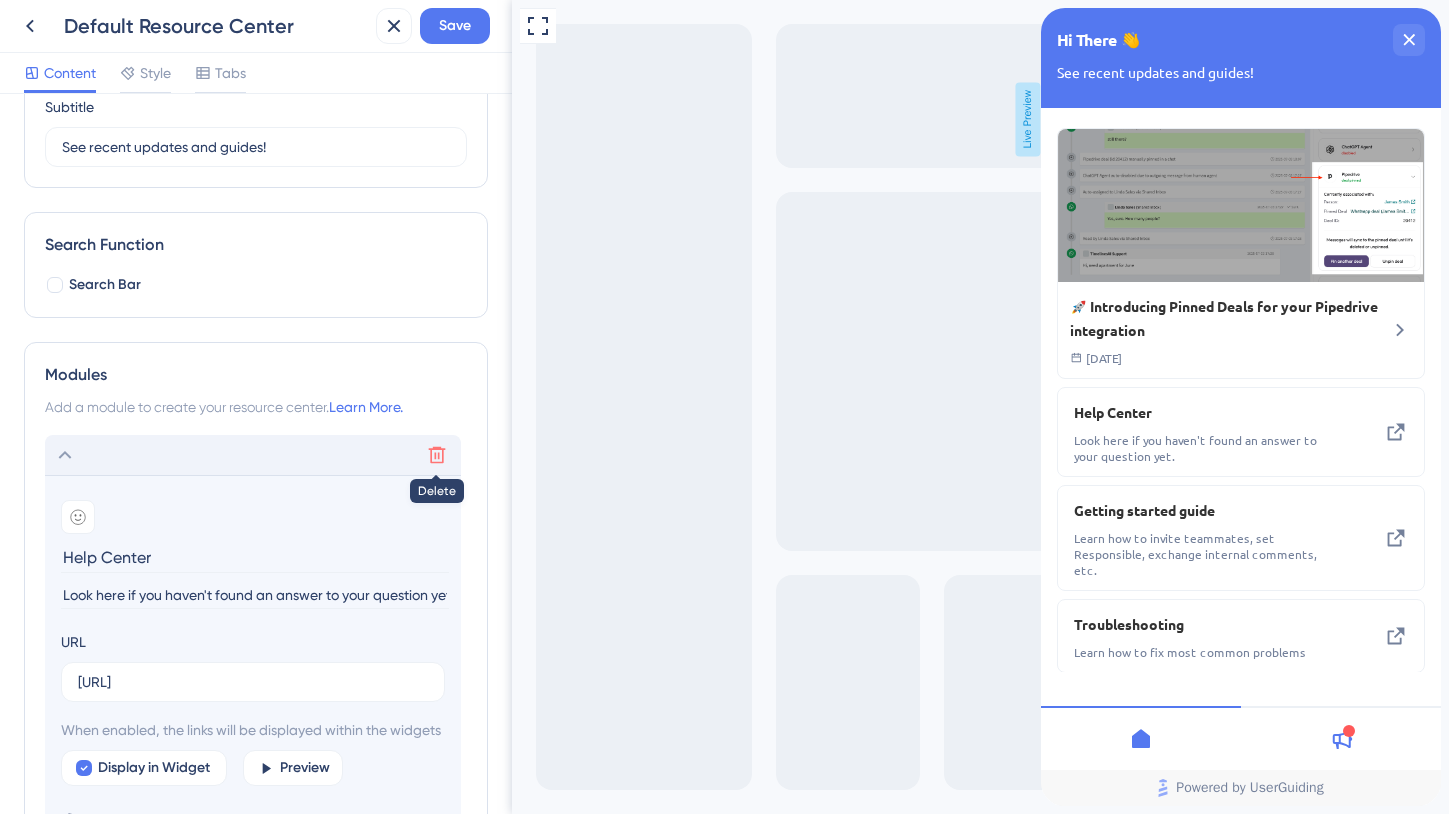 click 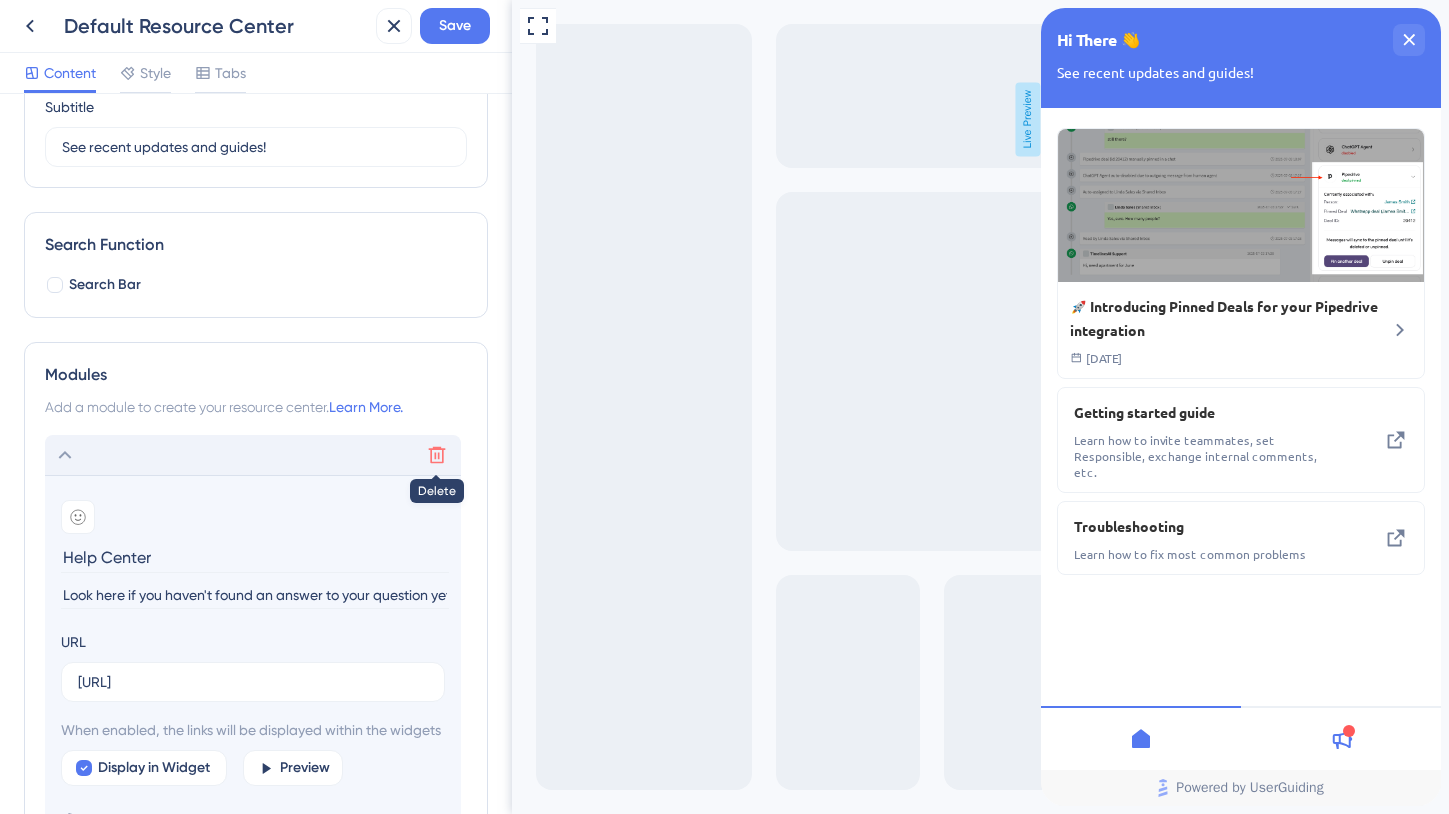 scroll, scrollTop: 74, scrollLeft: 0, axis: vertical 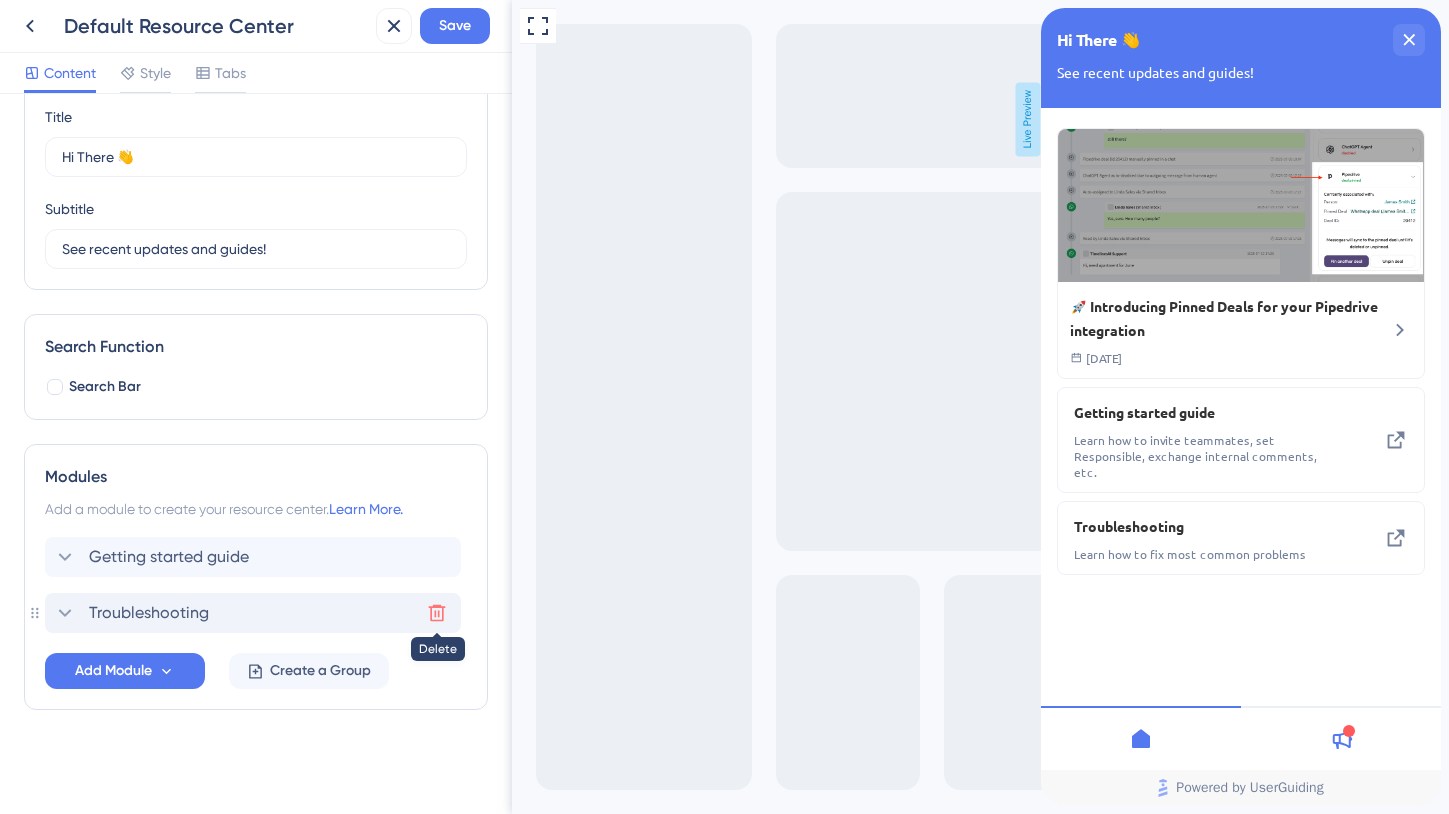 click 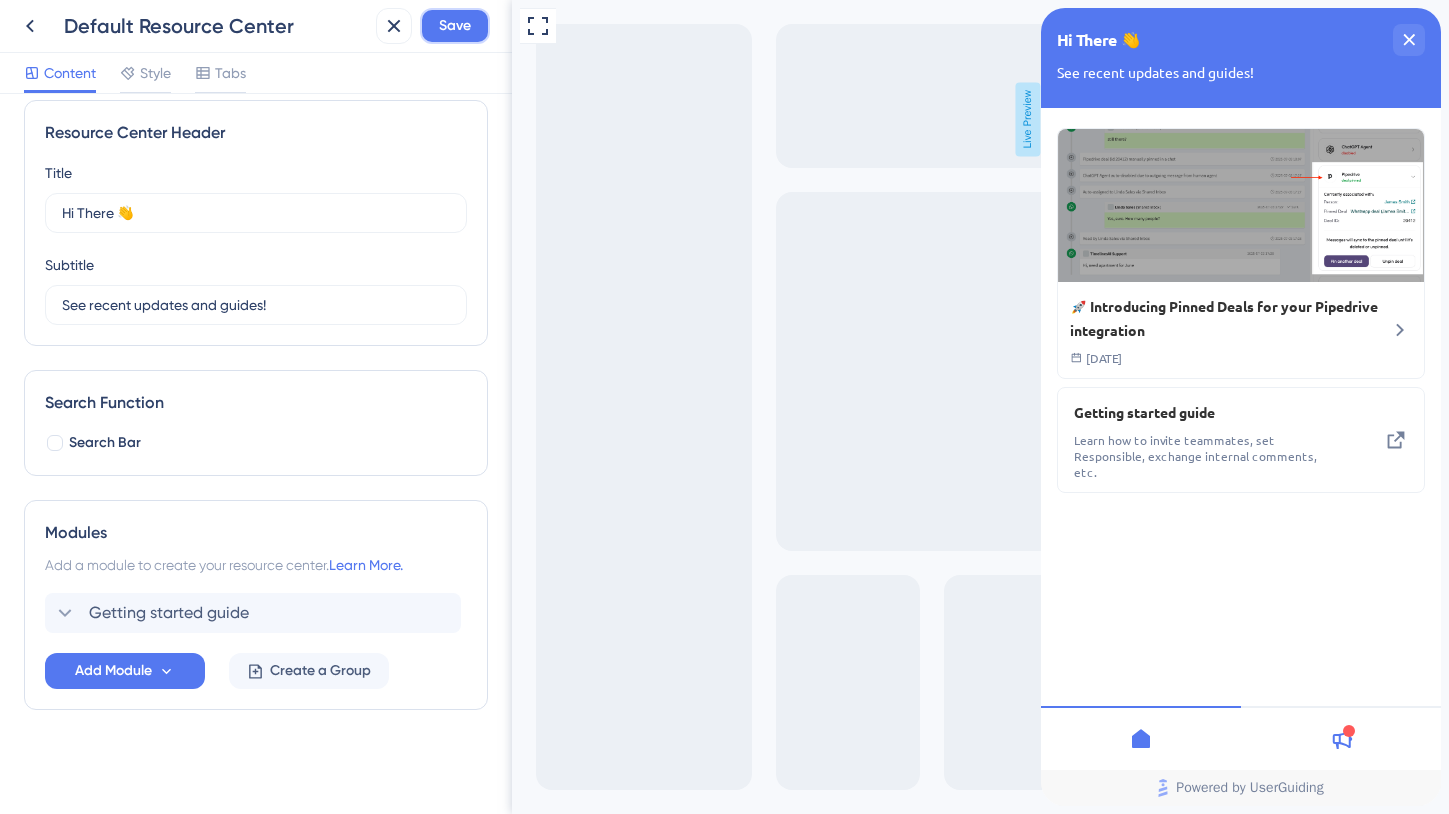 click on "Save" at bounding box center (455, 26) 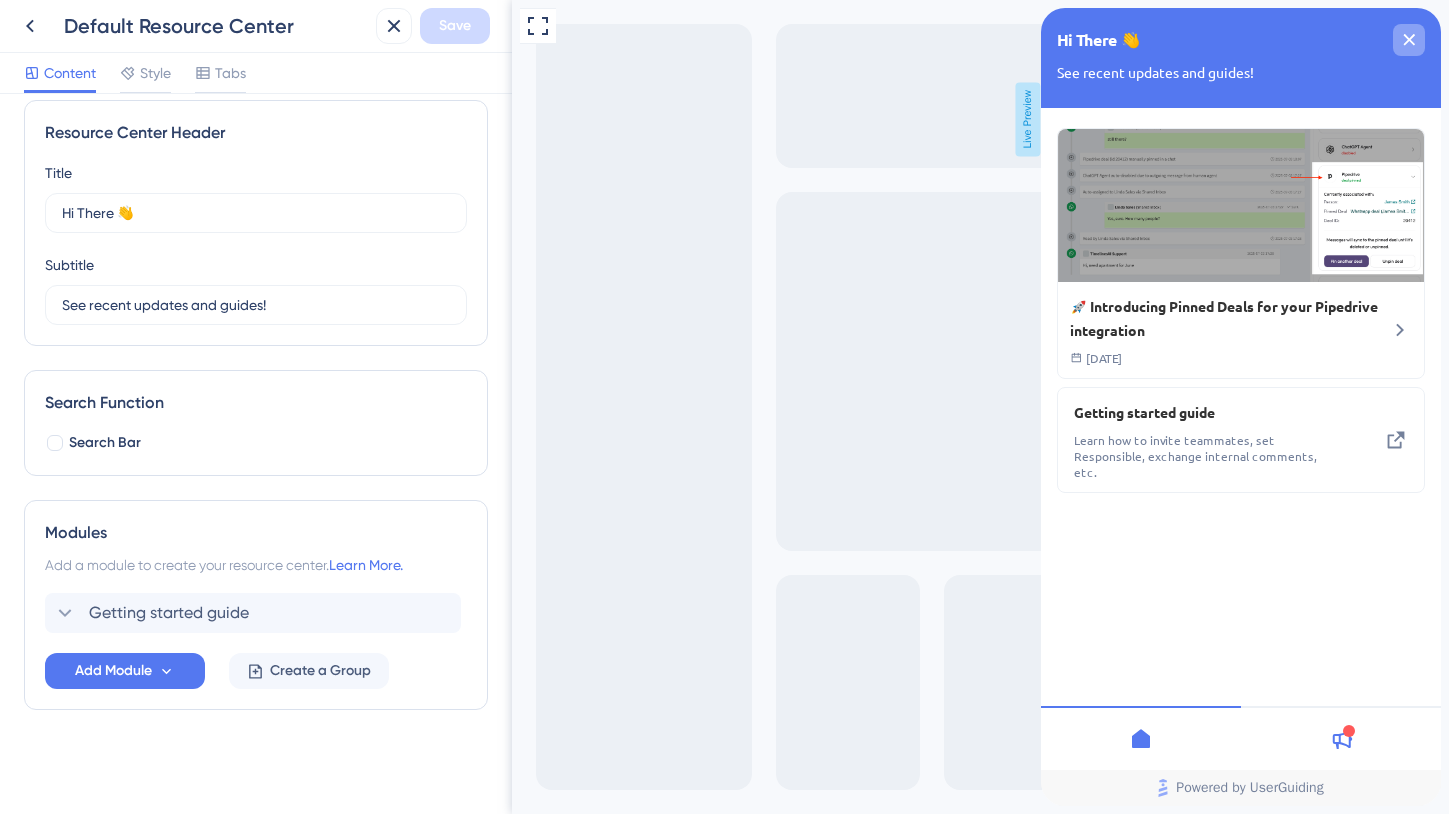 click 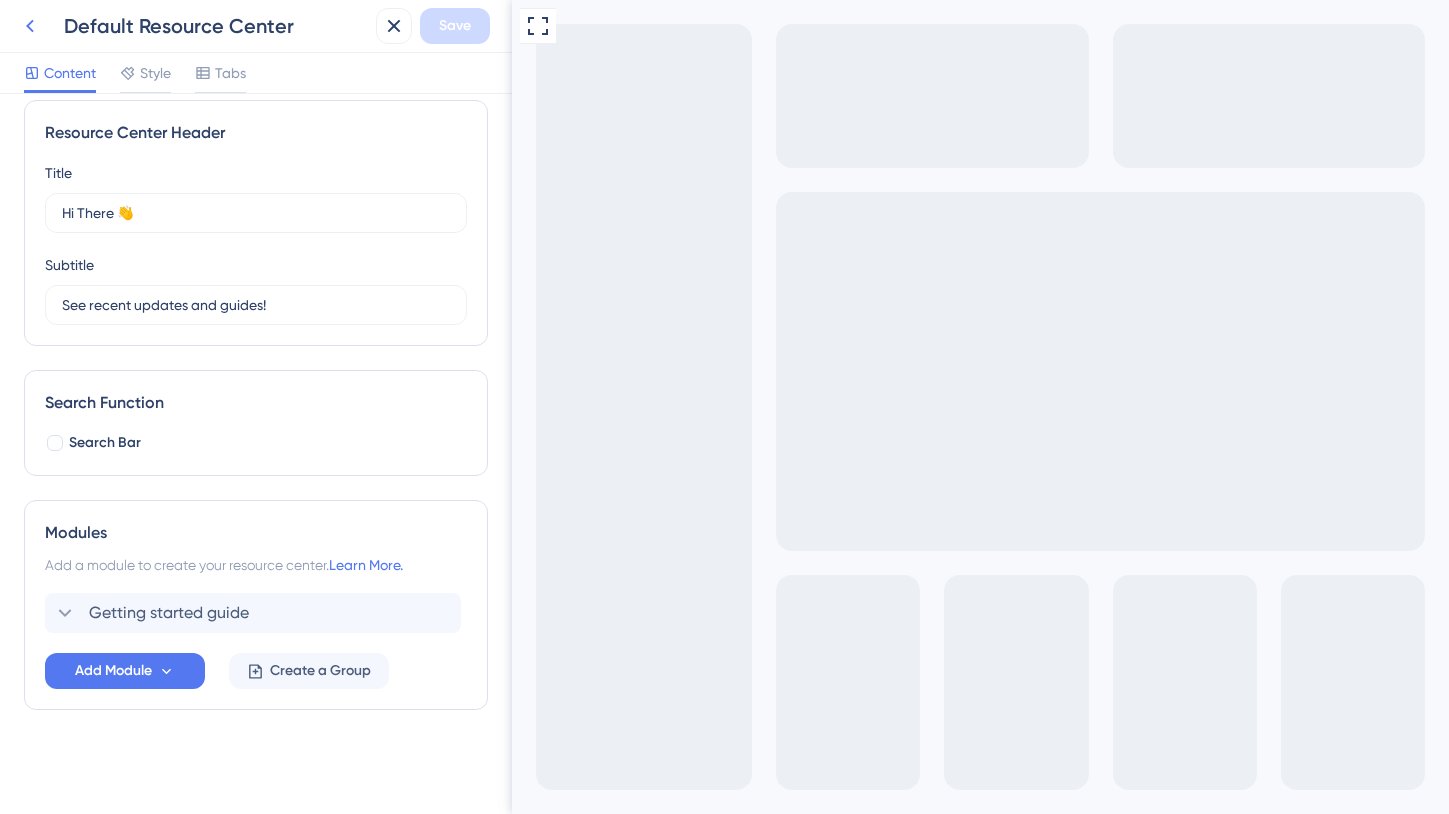 click 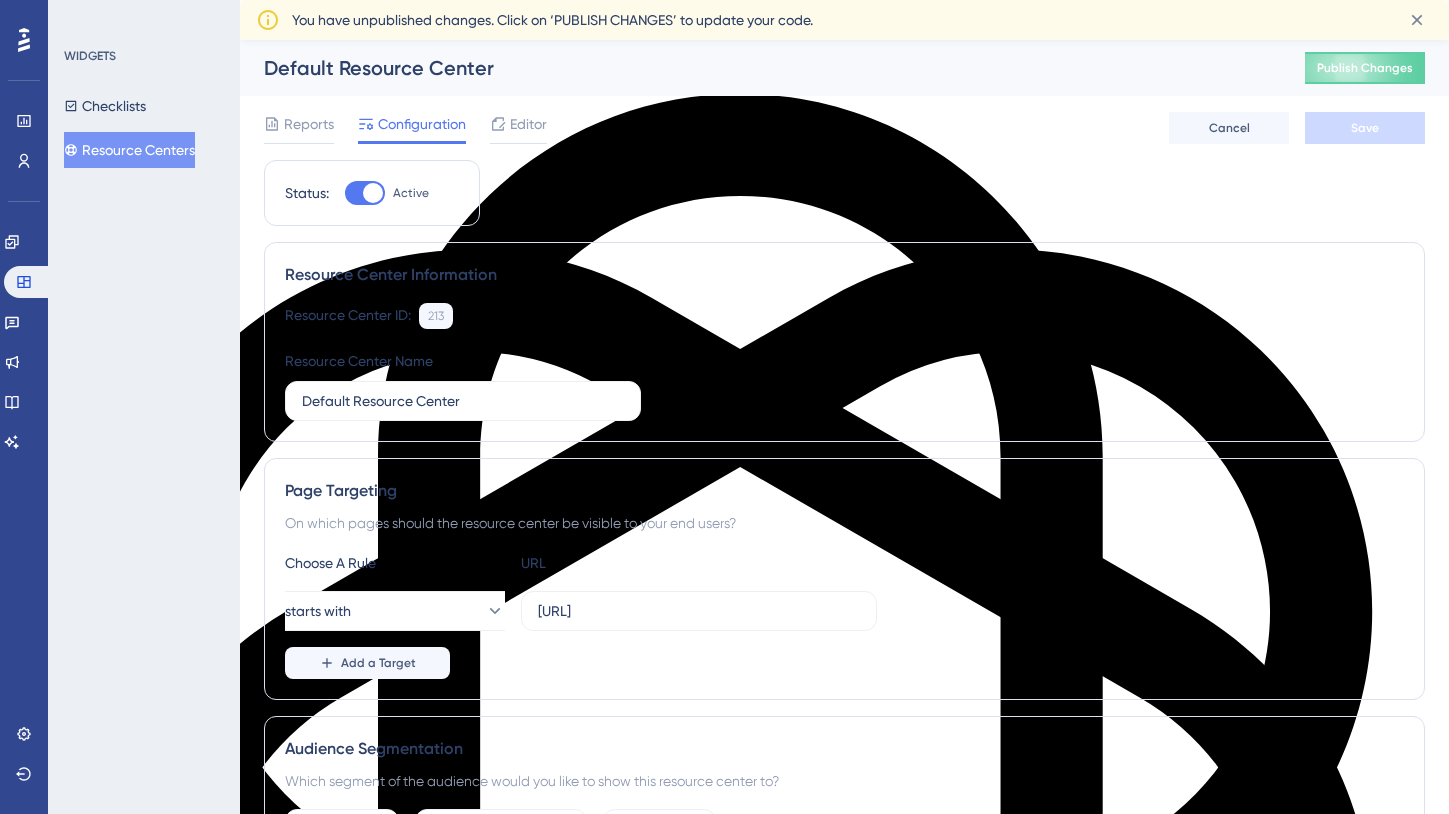 scroll, scrollTop: 0, scrollLeft: 0, axis: both 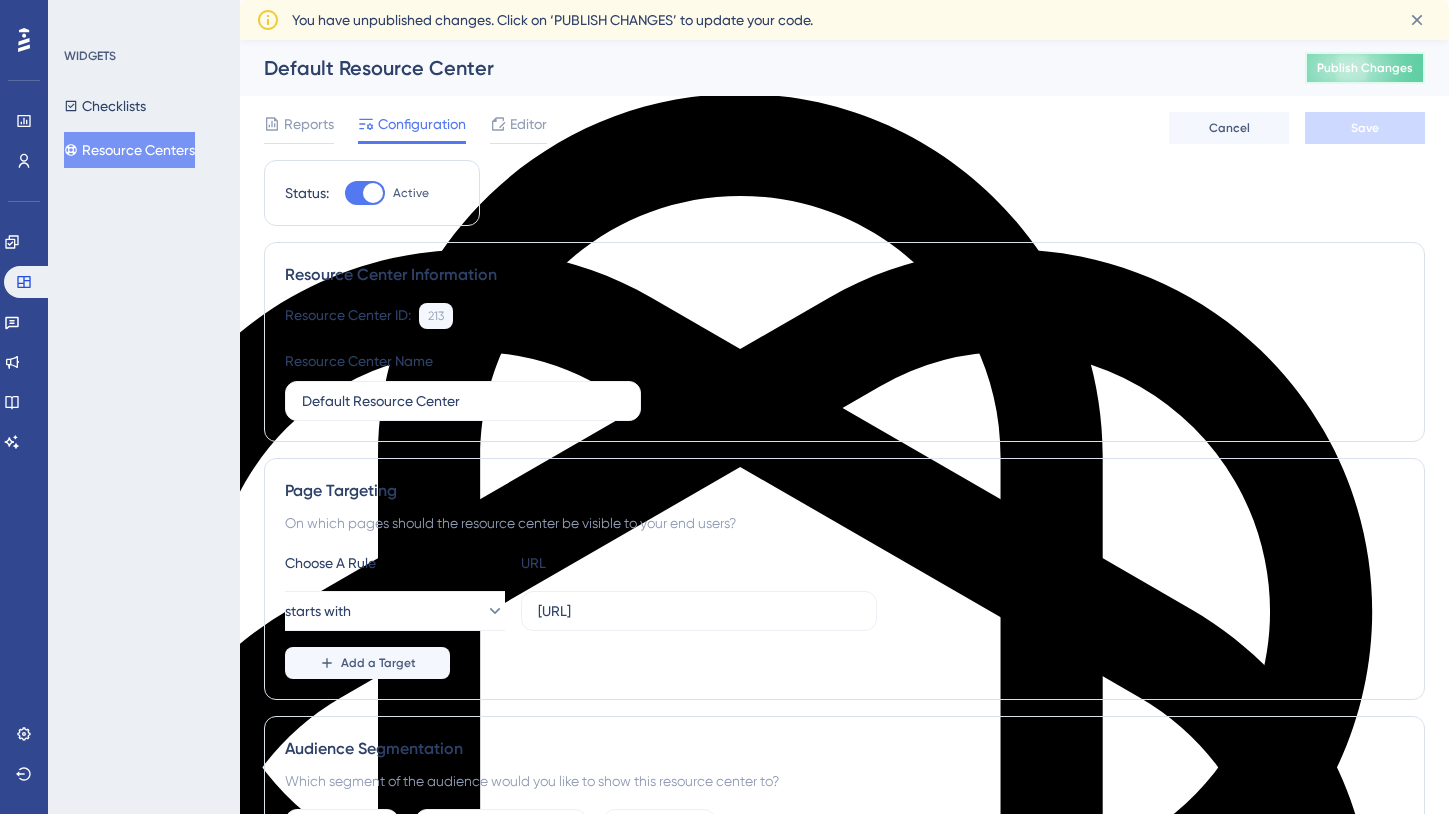 click on "Publish Changes" at bounding box center (1365, 68) 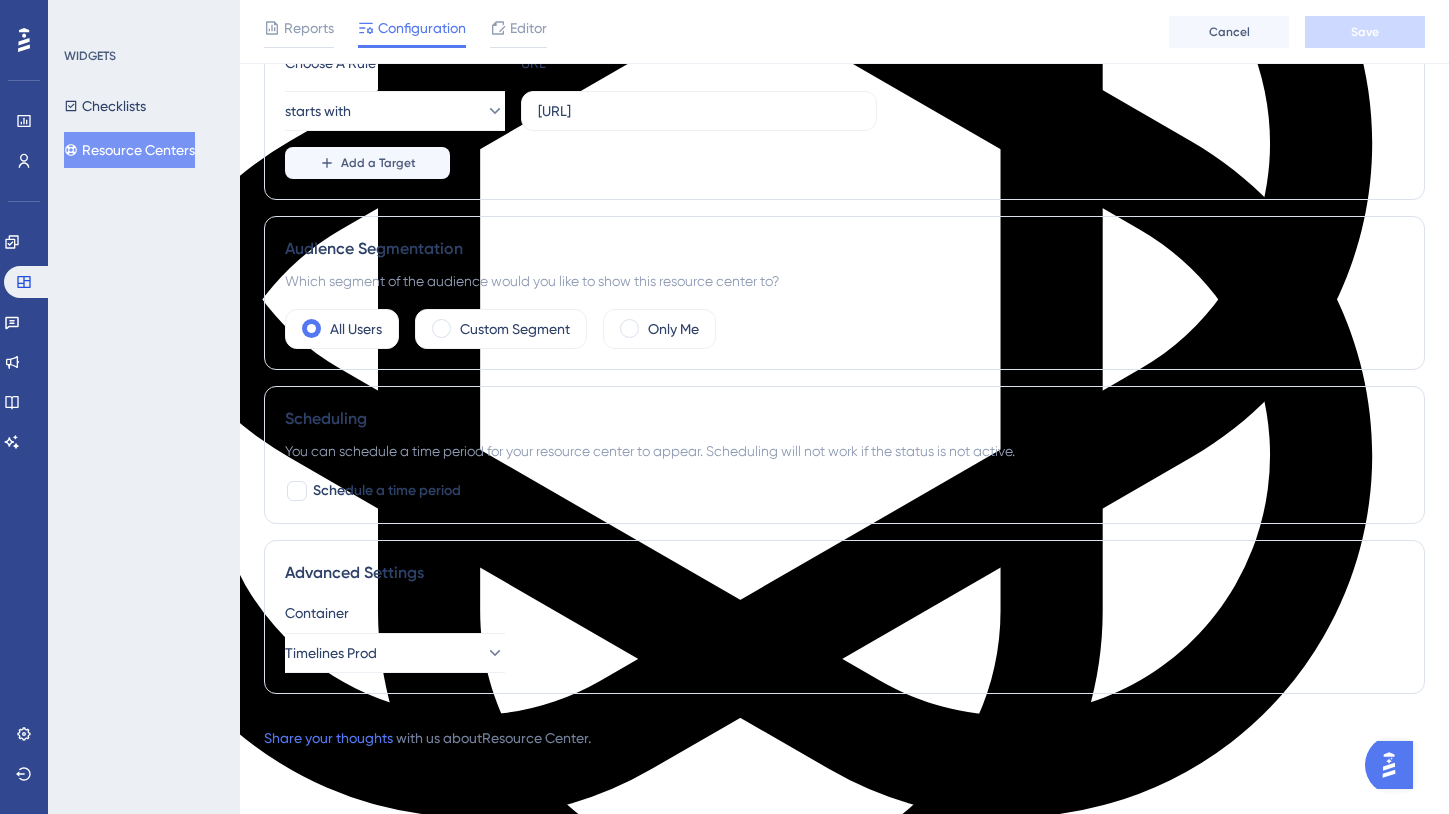 scroll, scrollTop: 0, scrollLeft: 0, axis: both 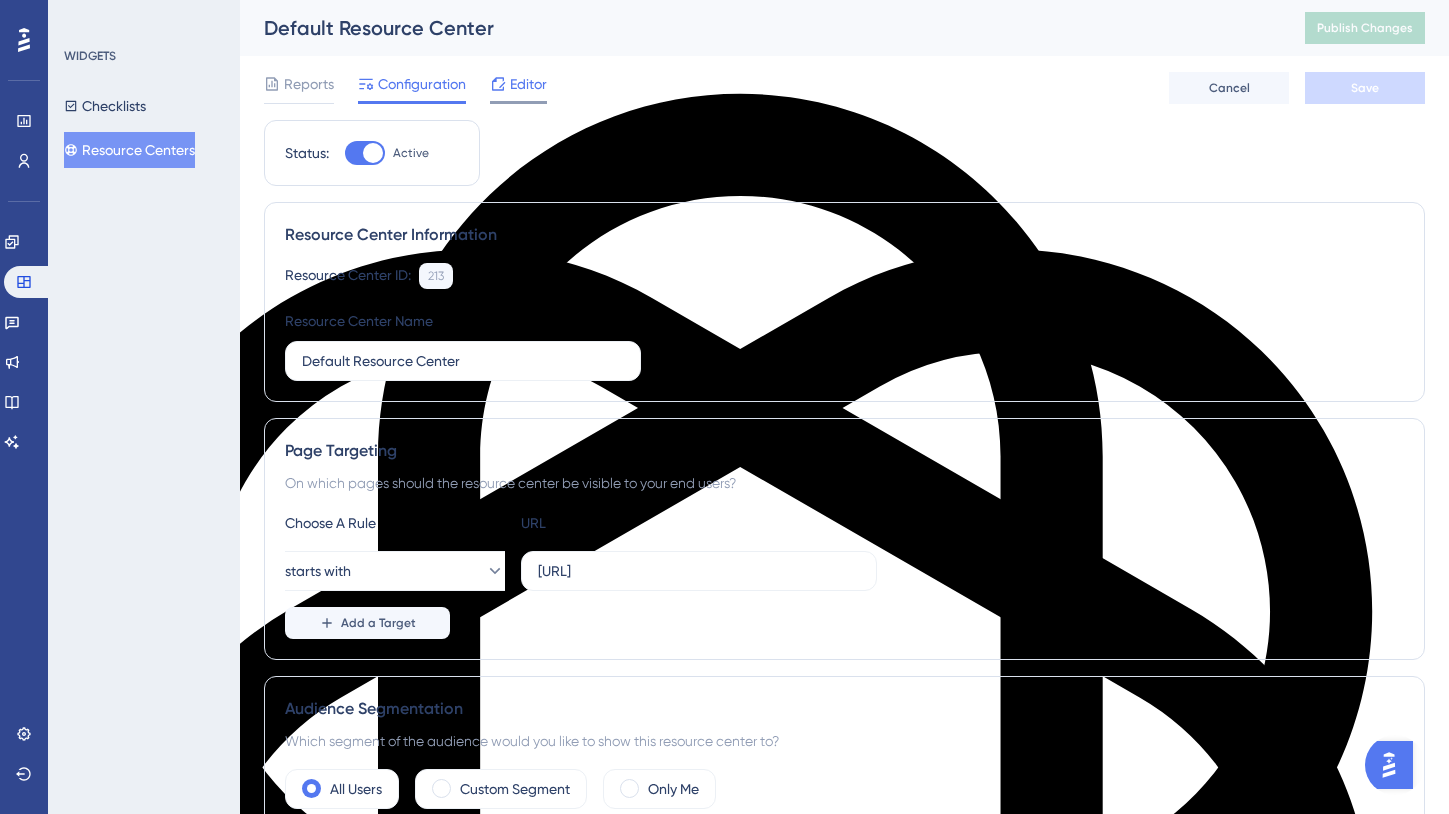 click on "Editor" at bounding box center (528, 84) 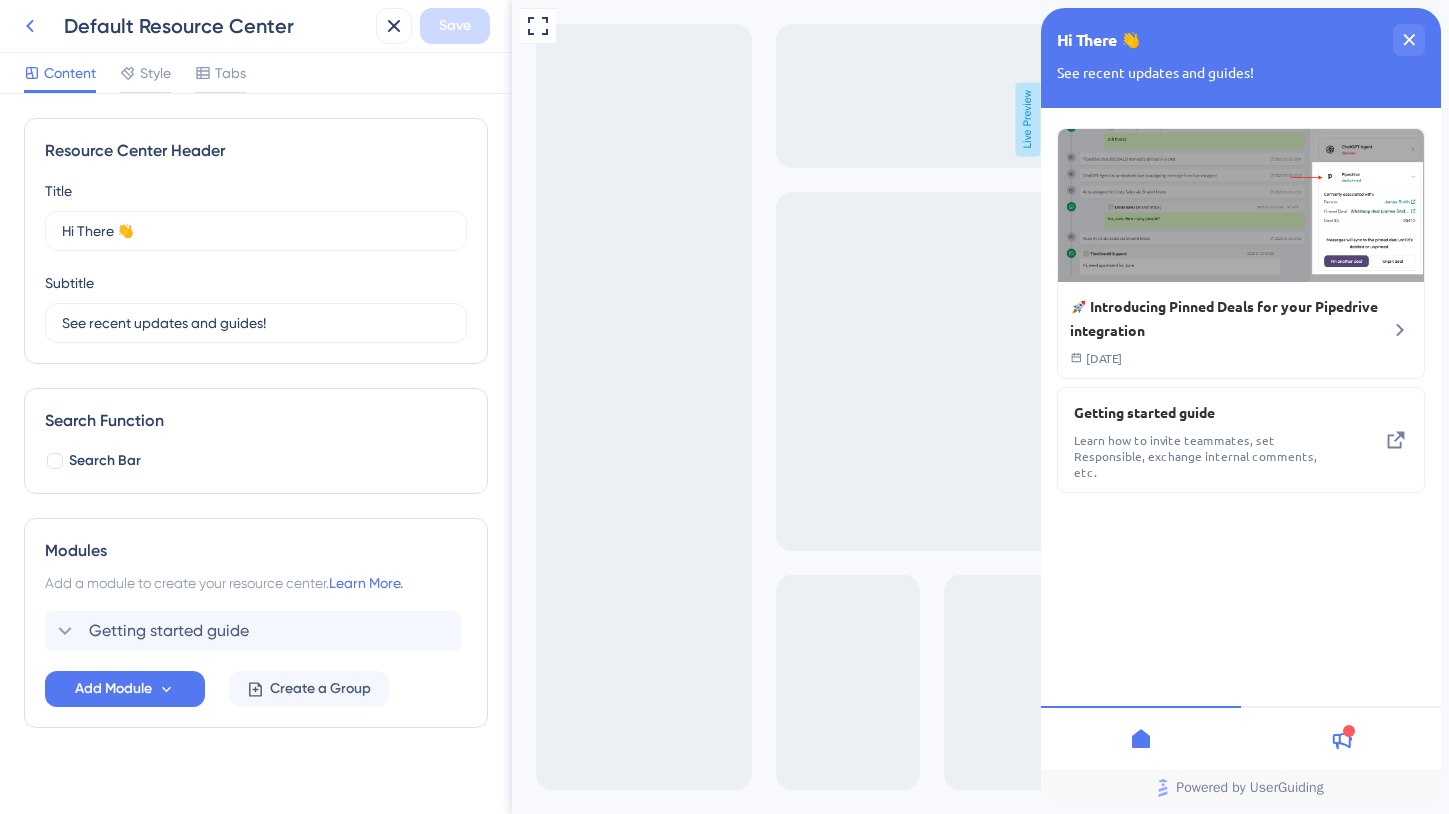 scroll, scrollTop: 0, scrollLeft: 0, axis: both 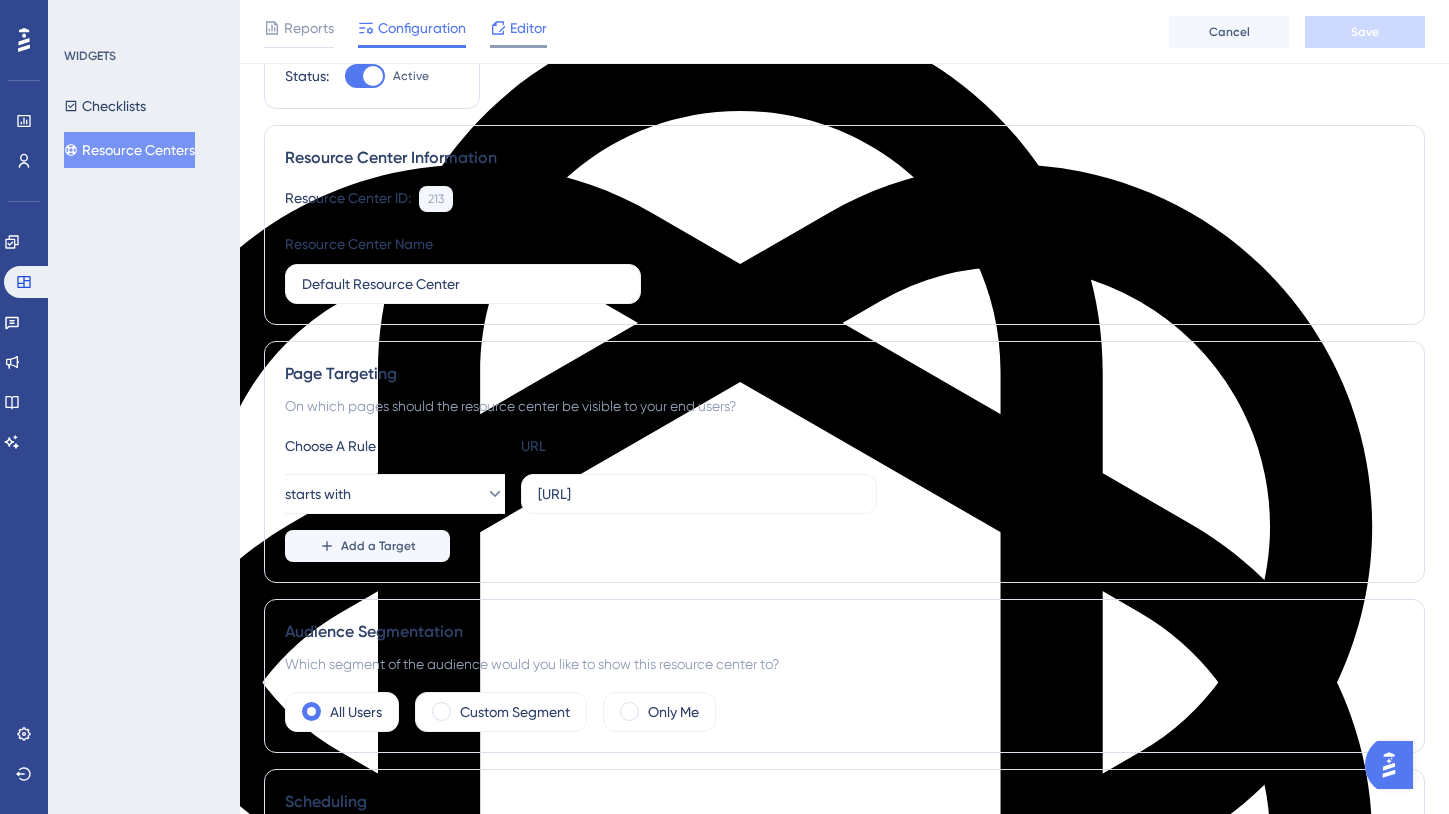click on "Editor" at bounding box center [528, 28] 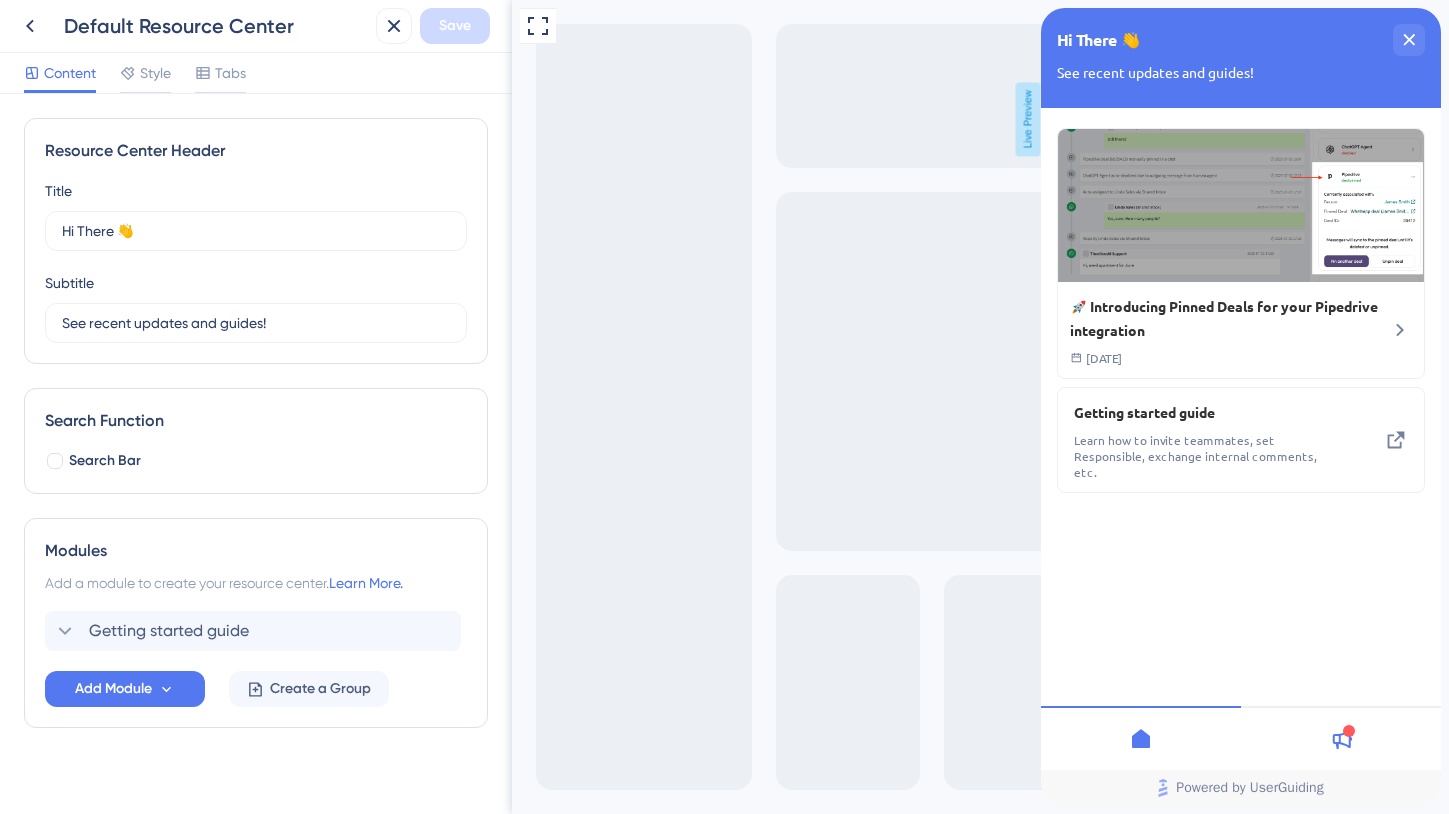 scroll, scrollTop: 0, scrollLeft: 0, axis: both 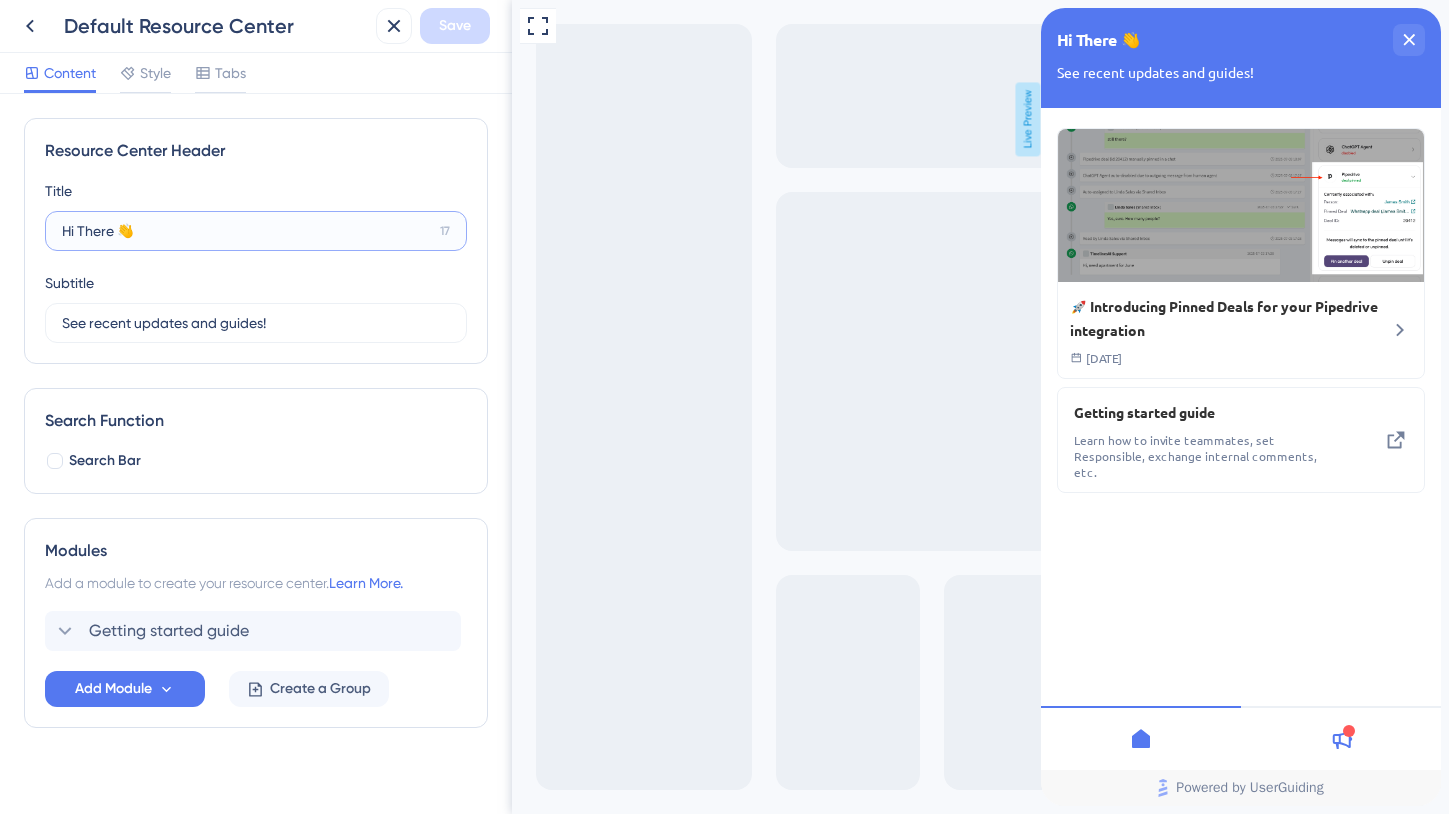 click on "Hi There 👋" at bounding box center (247, 231) 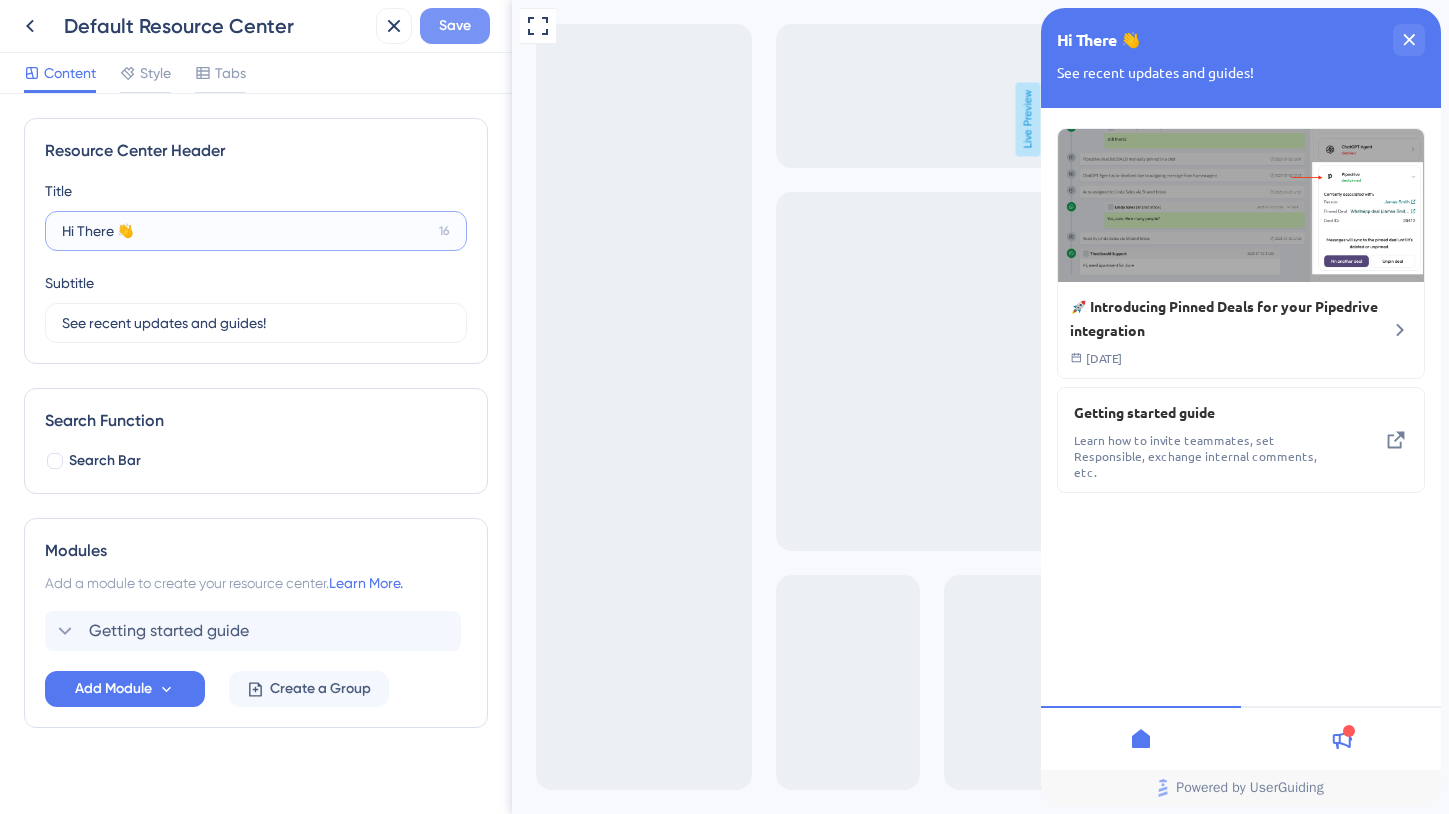 type on "Hi There 👋" 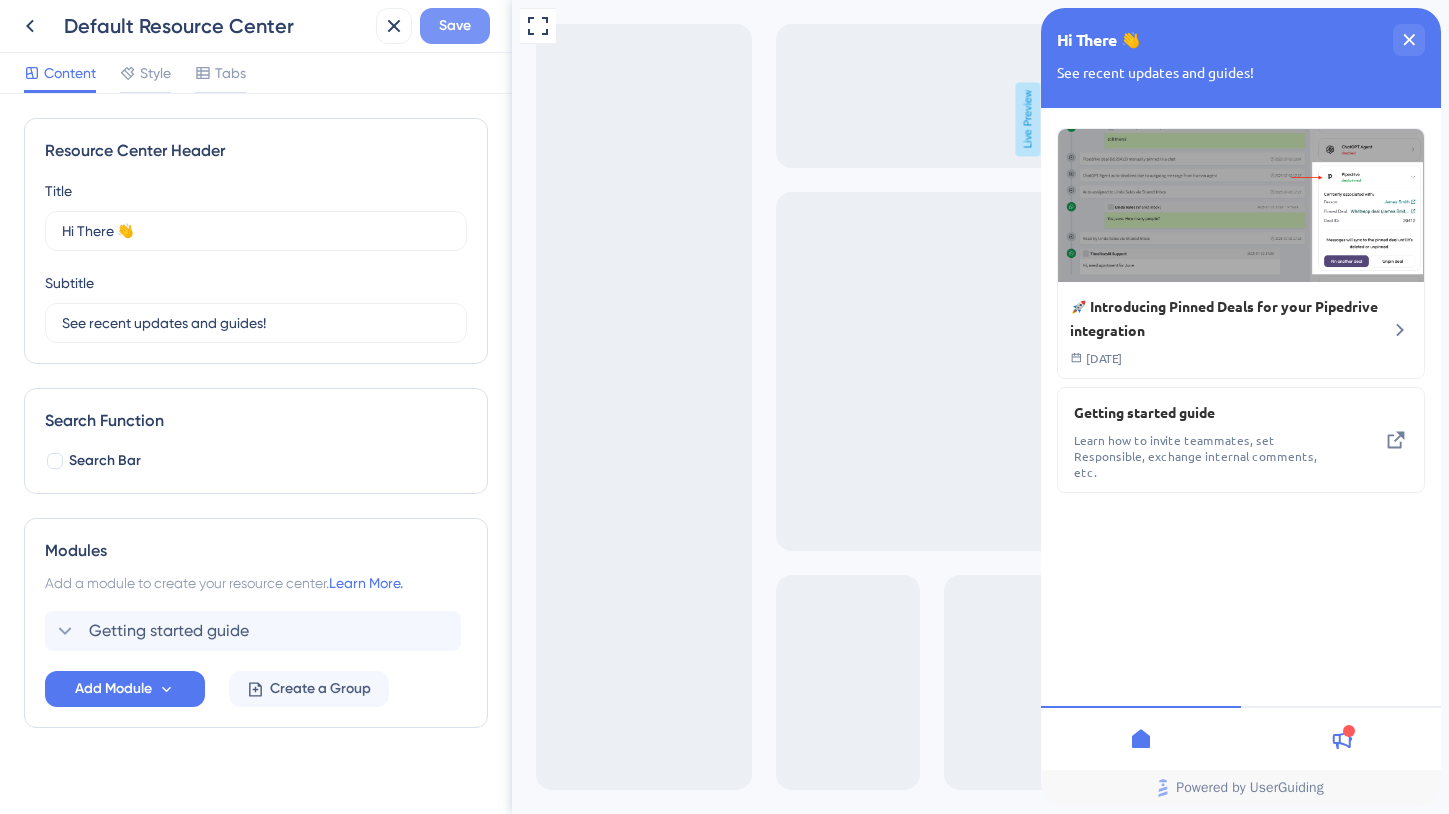 click on "Save" at bounding box center (455, 26) 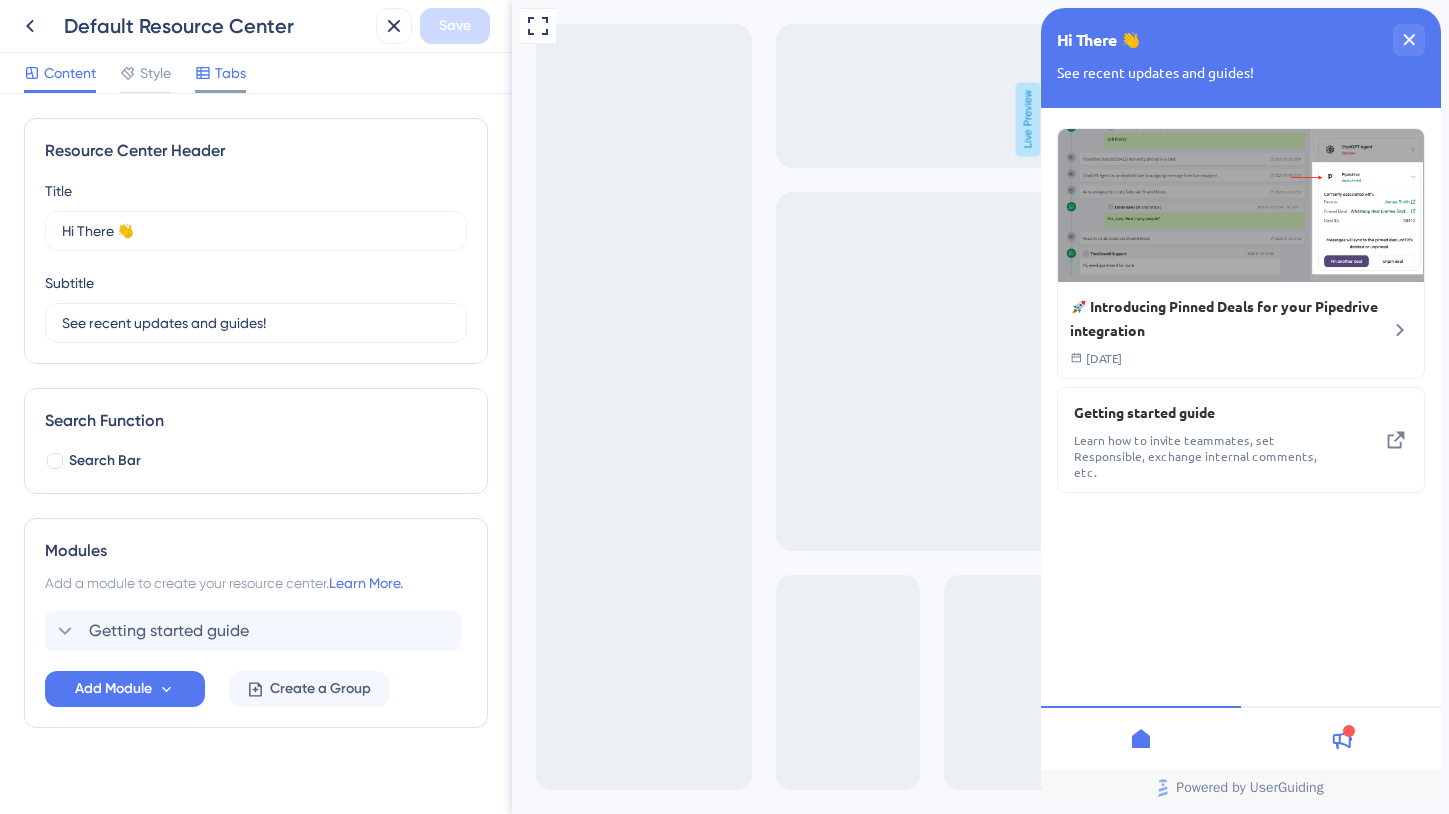 click on "Tabs" at bounding box center (230, 73) 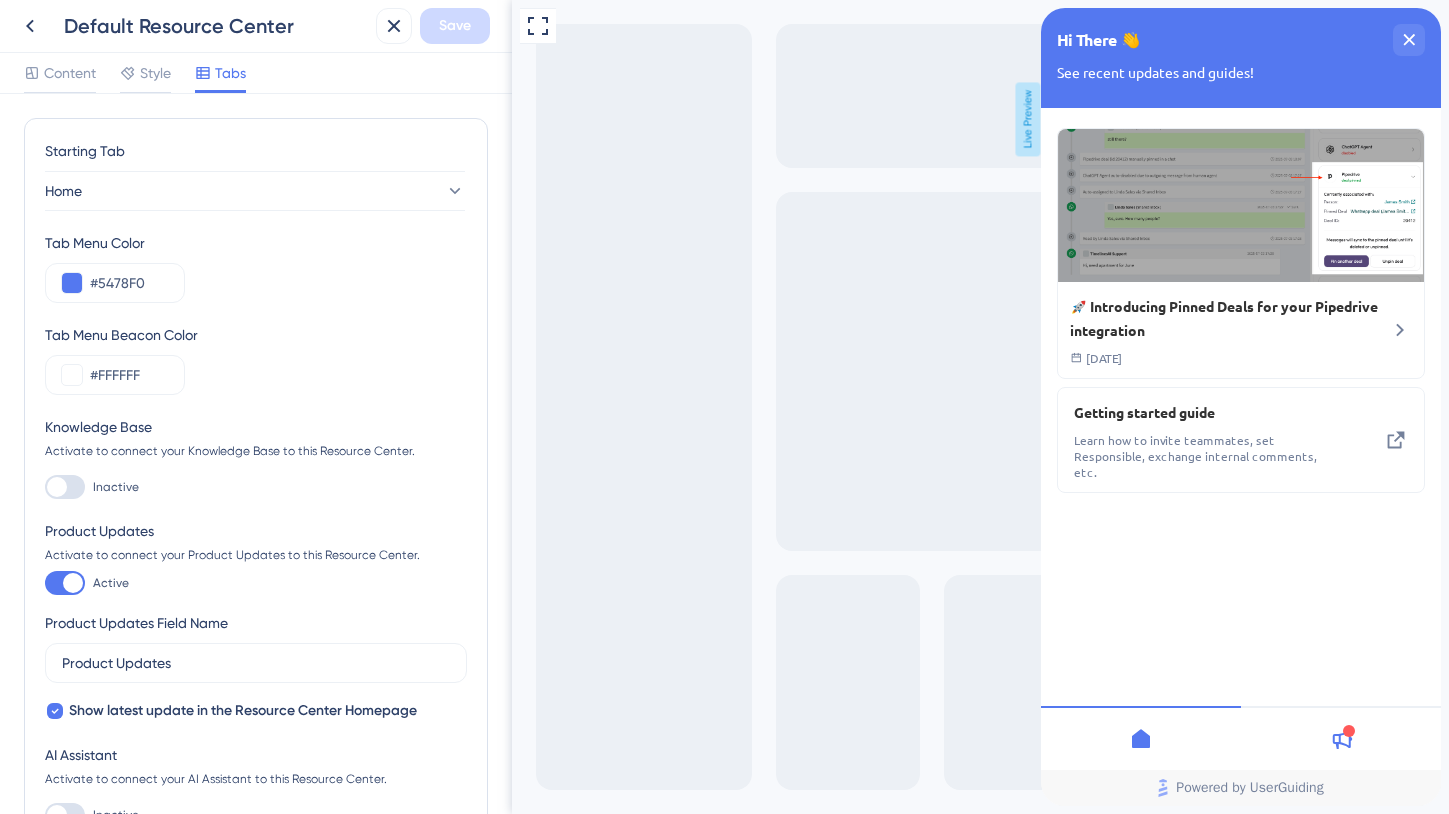 scroll, scrollTop: 138, scrollLeft: 0, axis: vertical 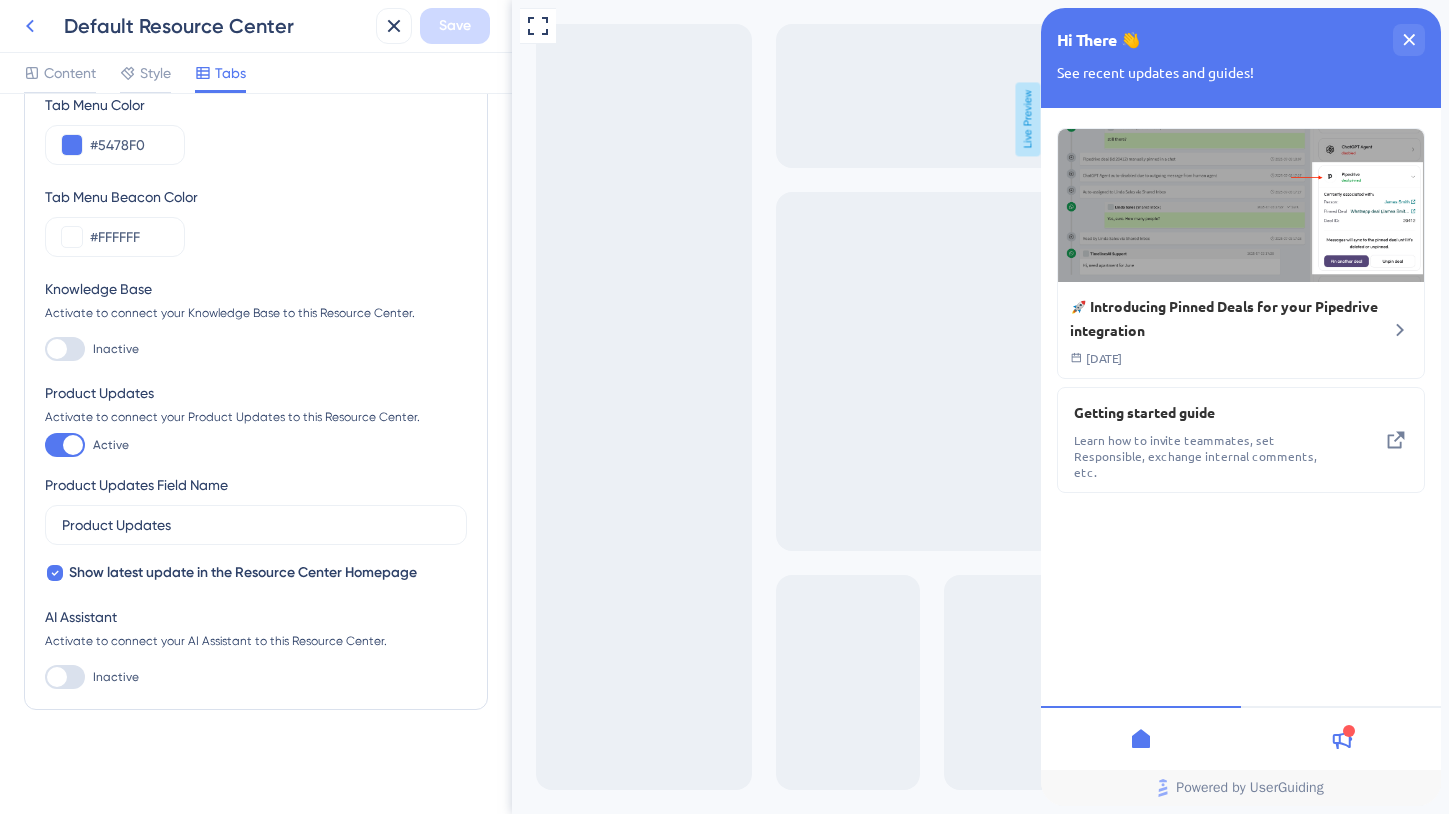 click 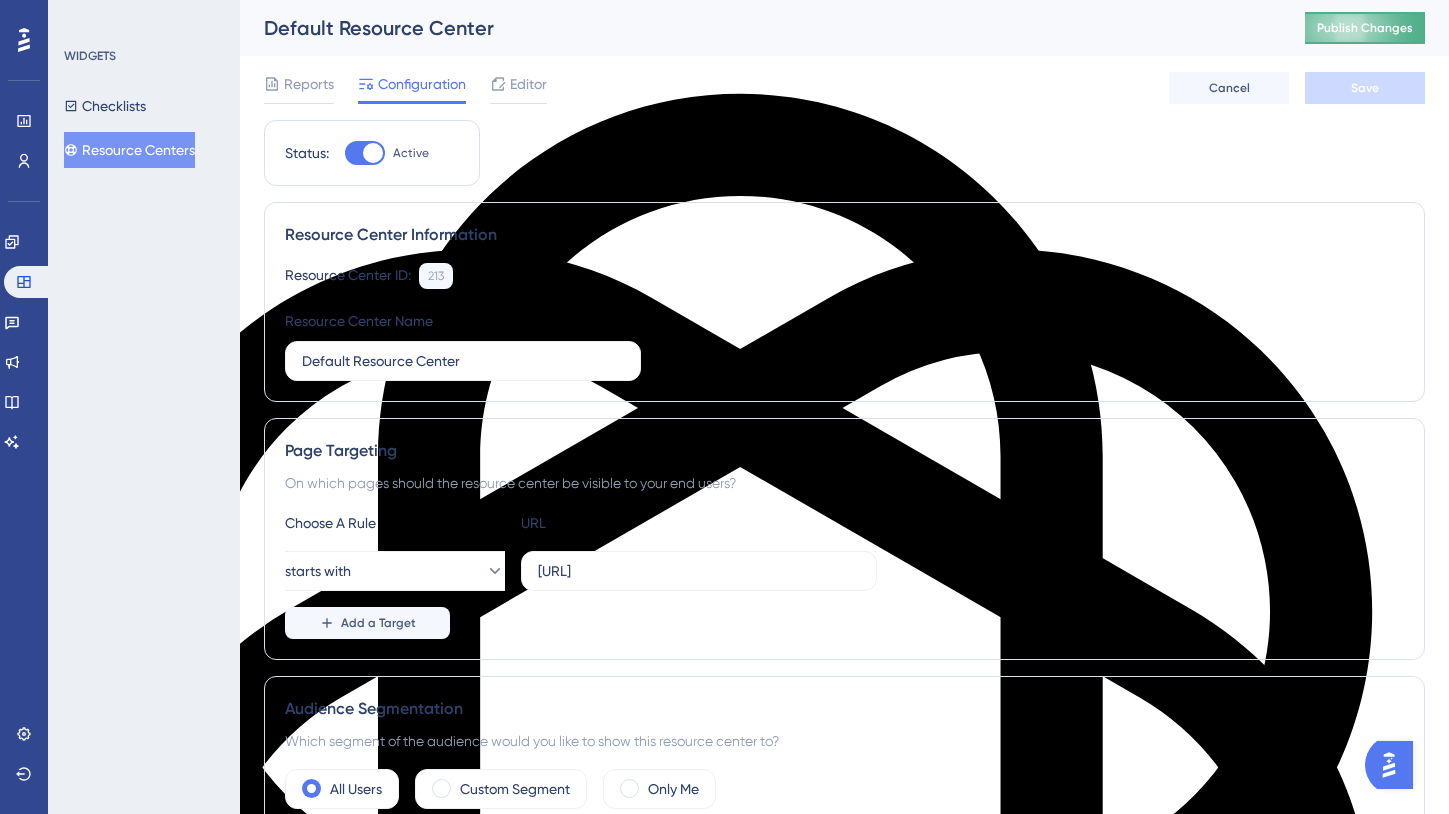click on "Publish Changes" at bounding box center [1365, 28] 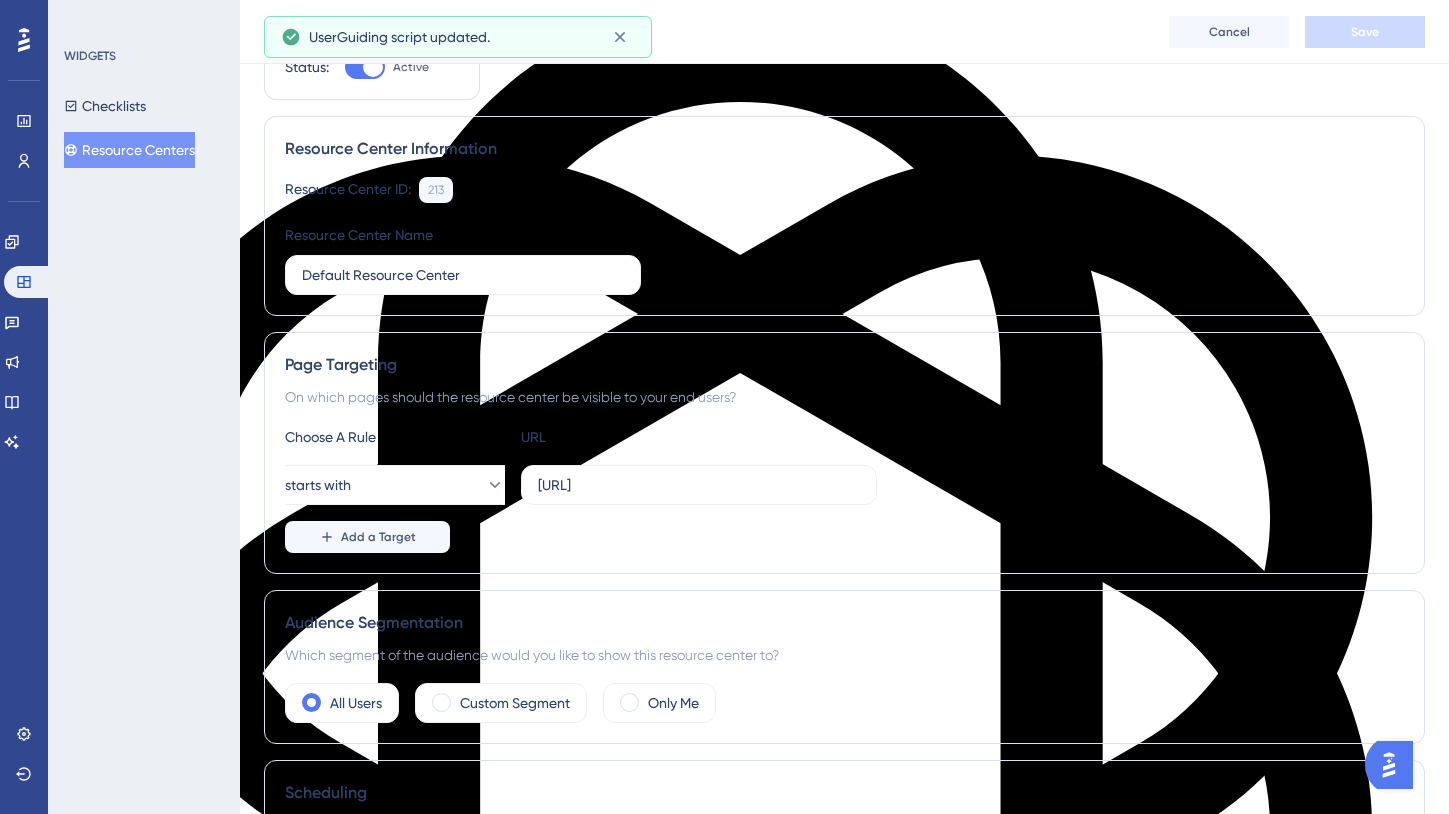 scroll, scrollTop: 0, scrollLeft: 0, axis: both 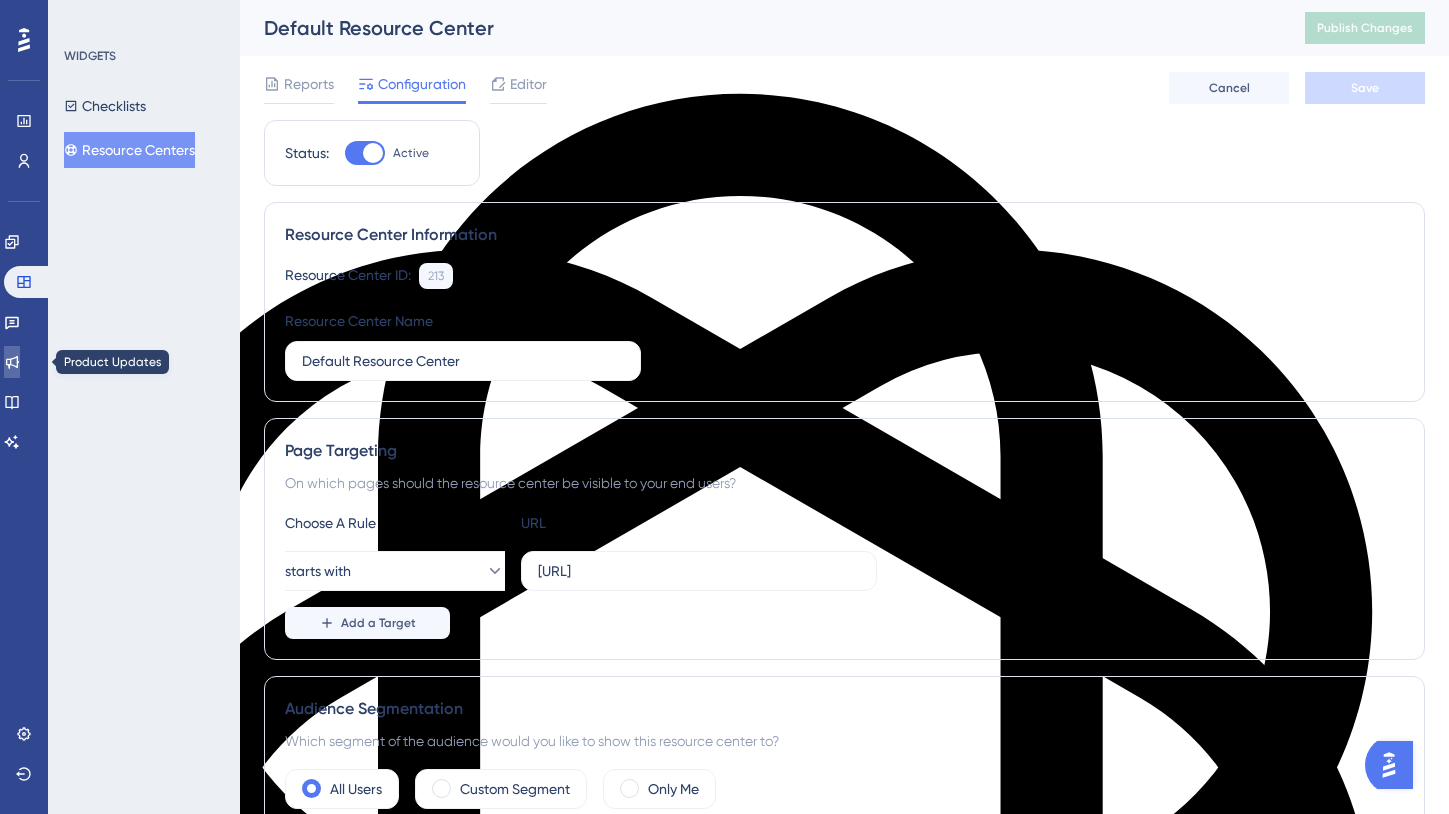 click at bounding box center (12, 362) 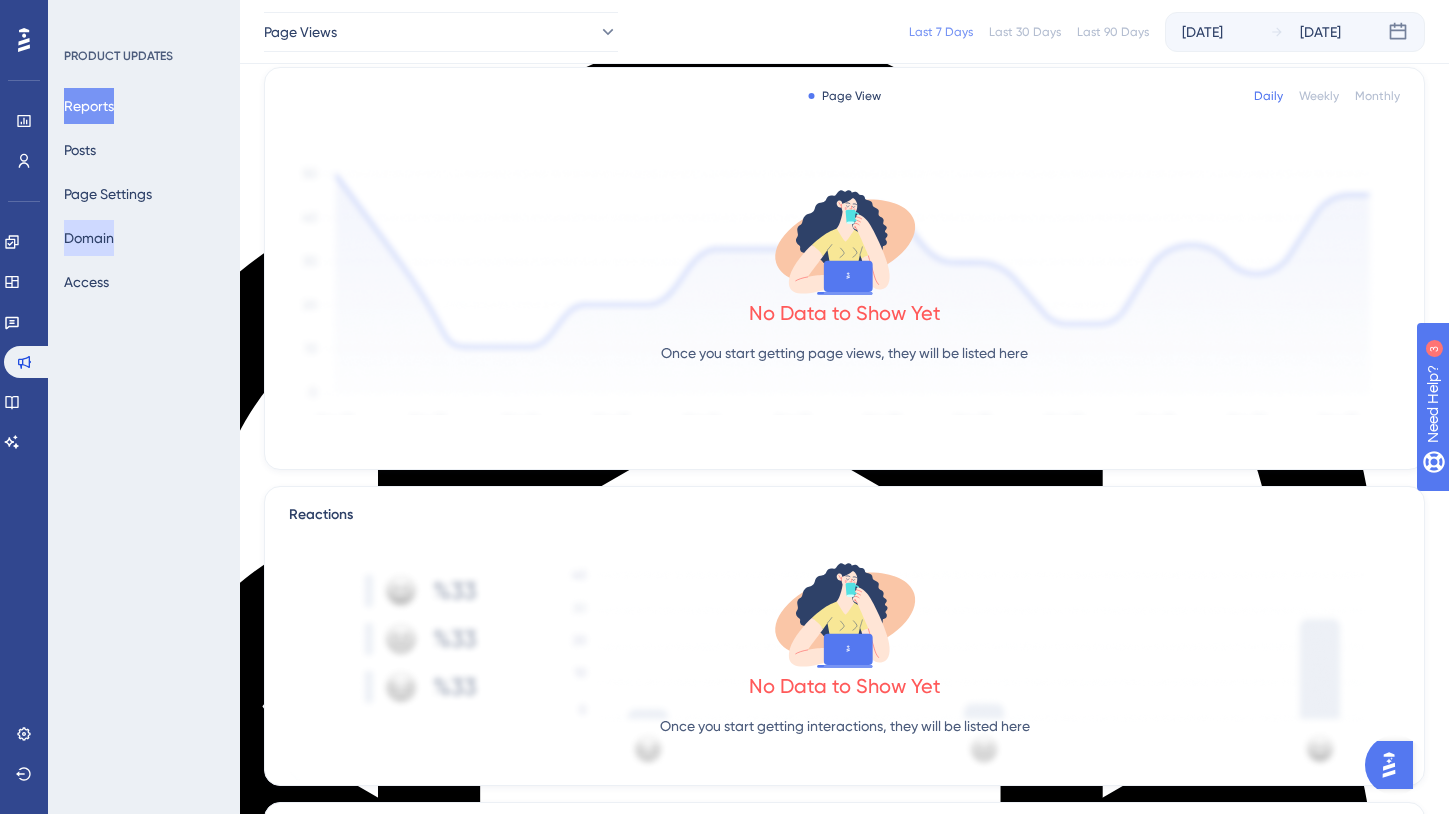 scroll, scrollTop: 62, scrollLeft: 0, axis: vertical 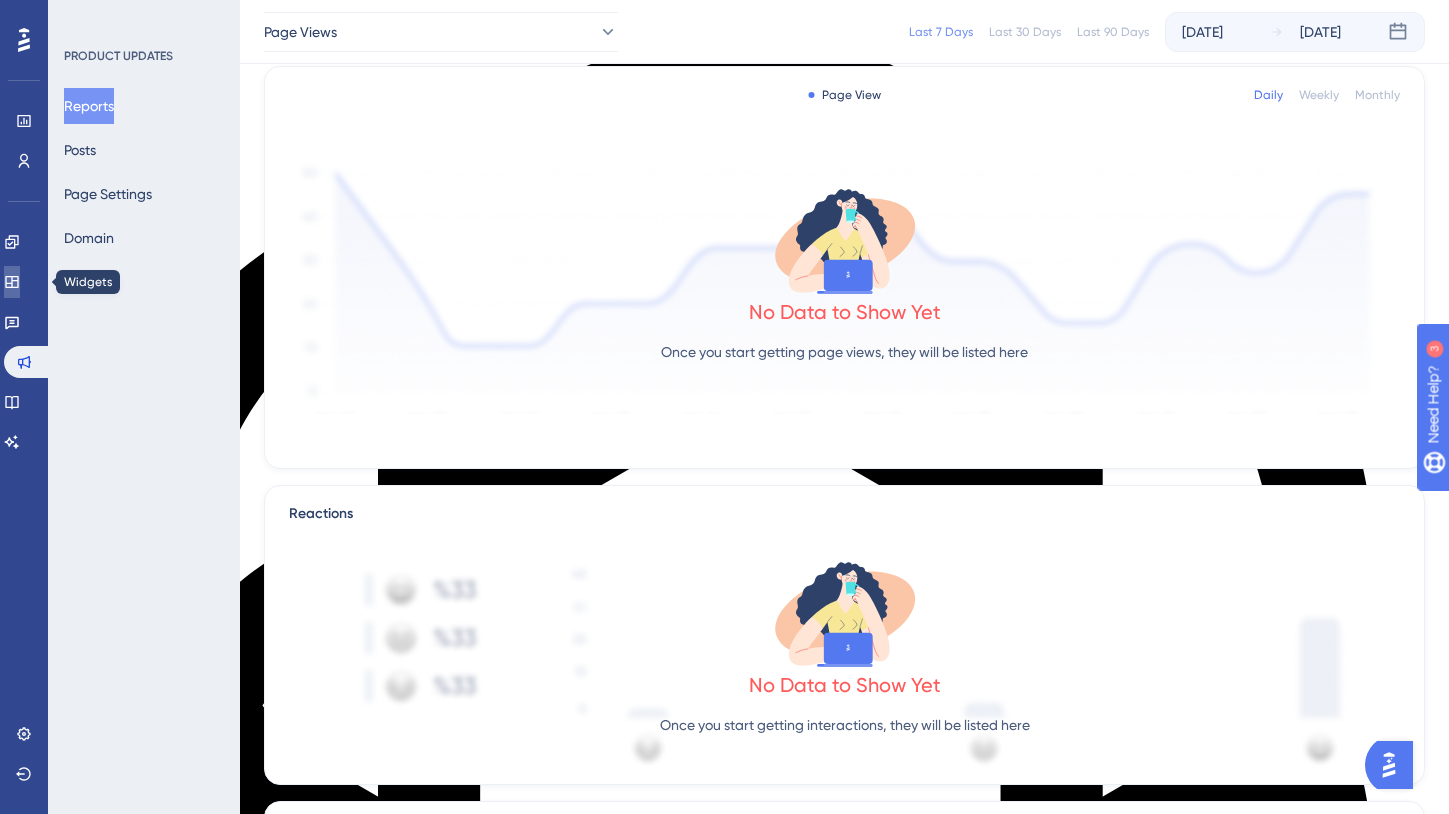 click 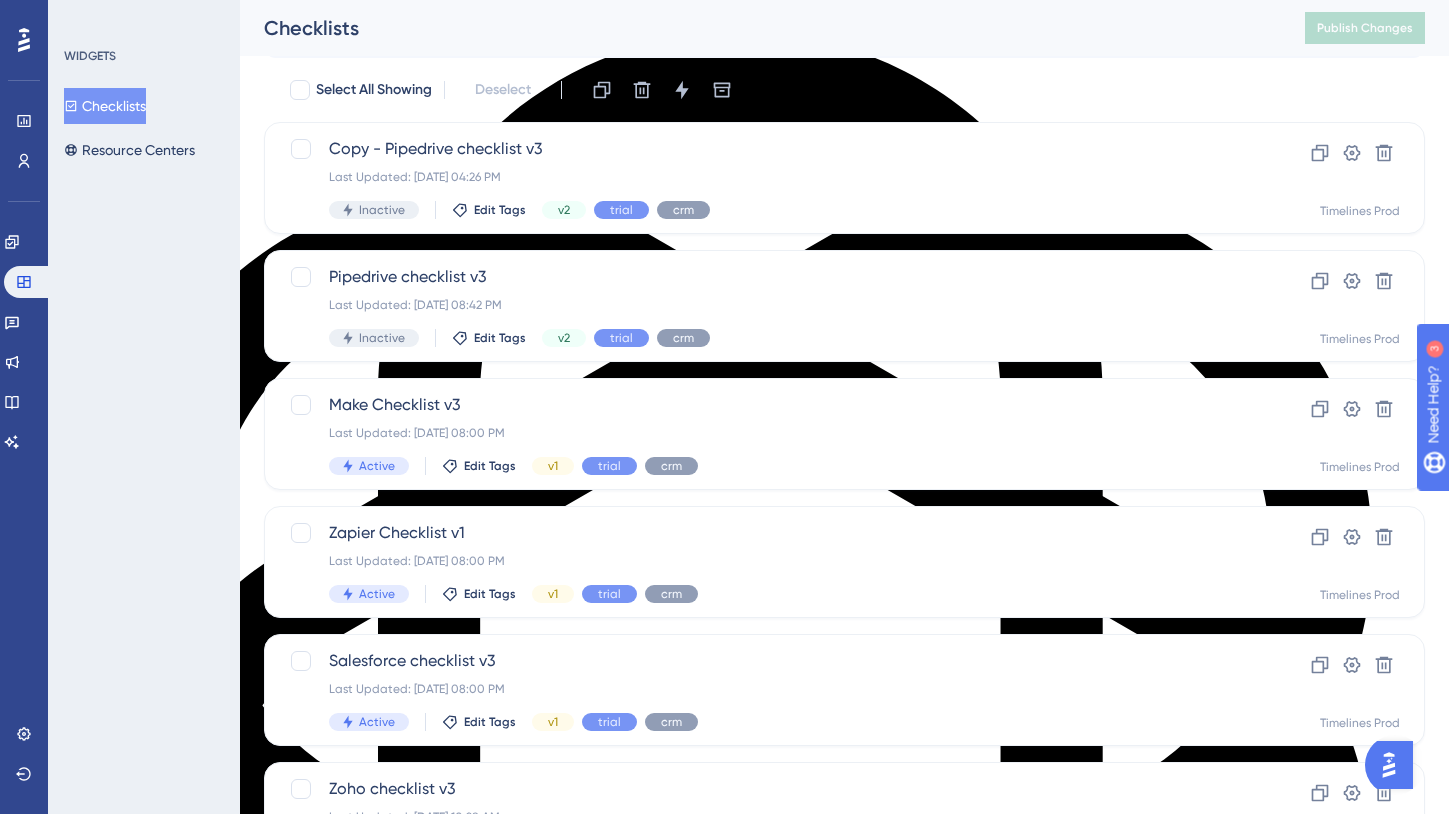 scroll, scrollTop: 0, scrollLeft: 0, axis: both 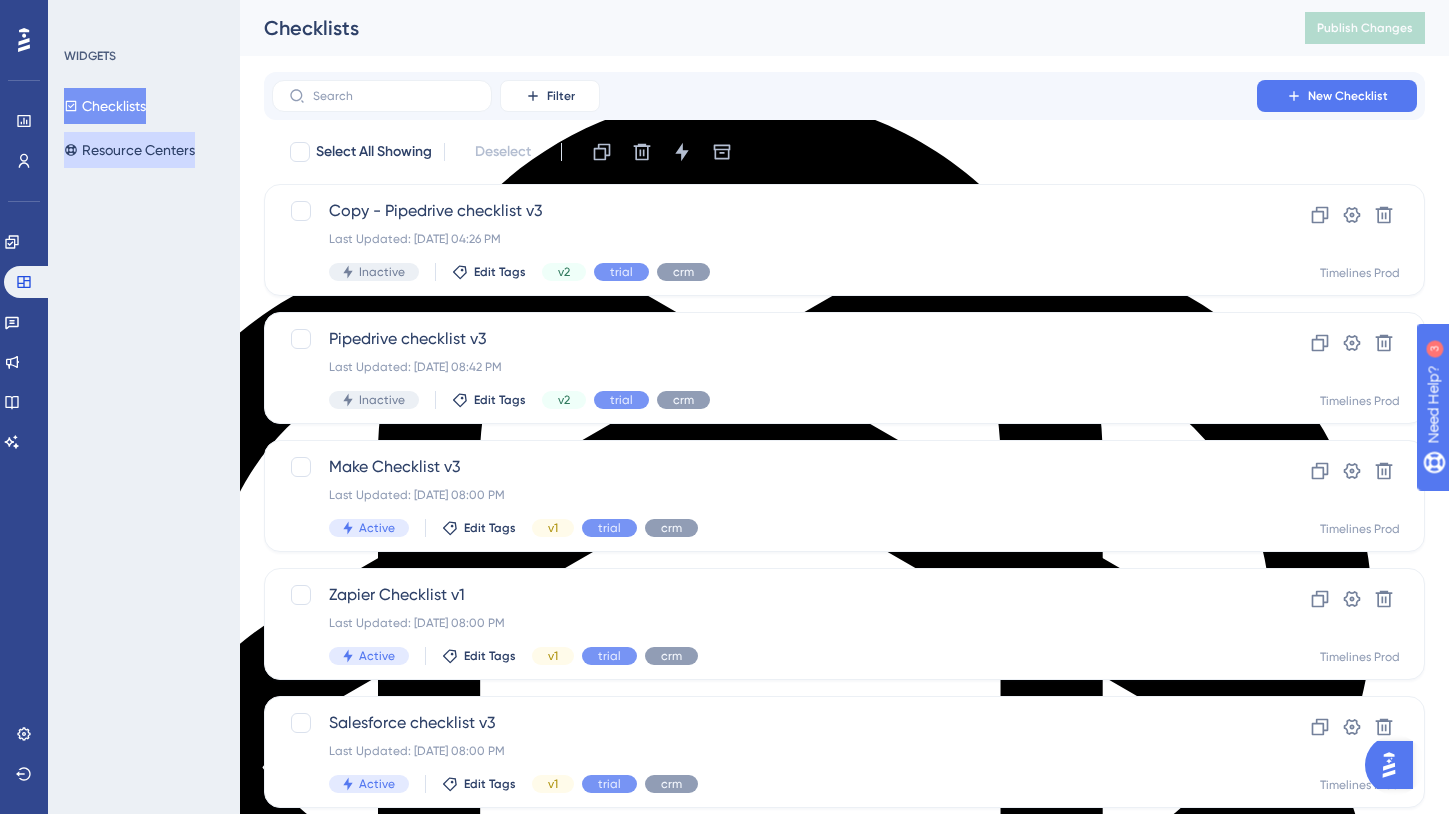 click on "Resource Centers" at bounding box center (129, 150) 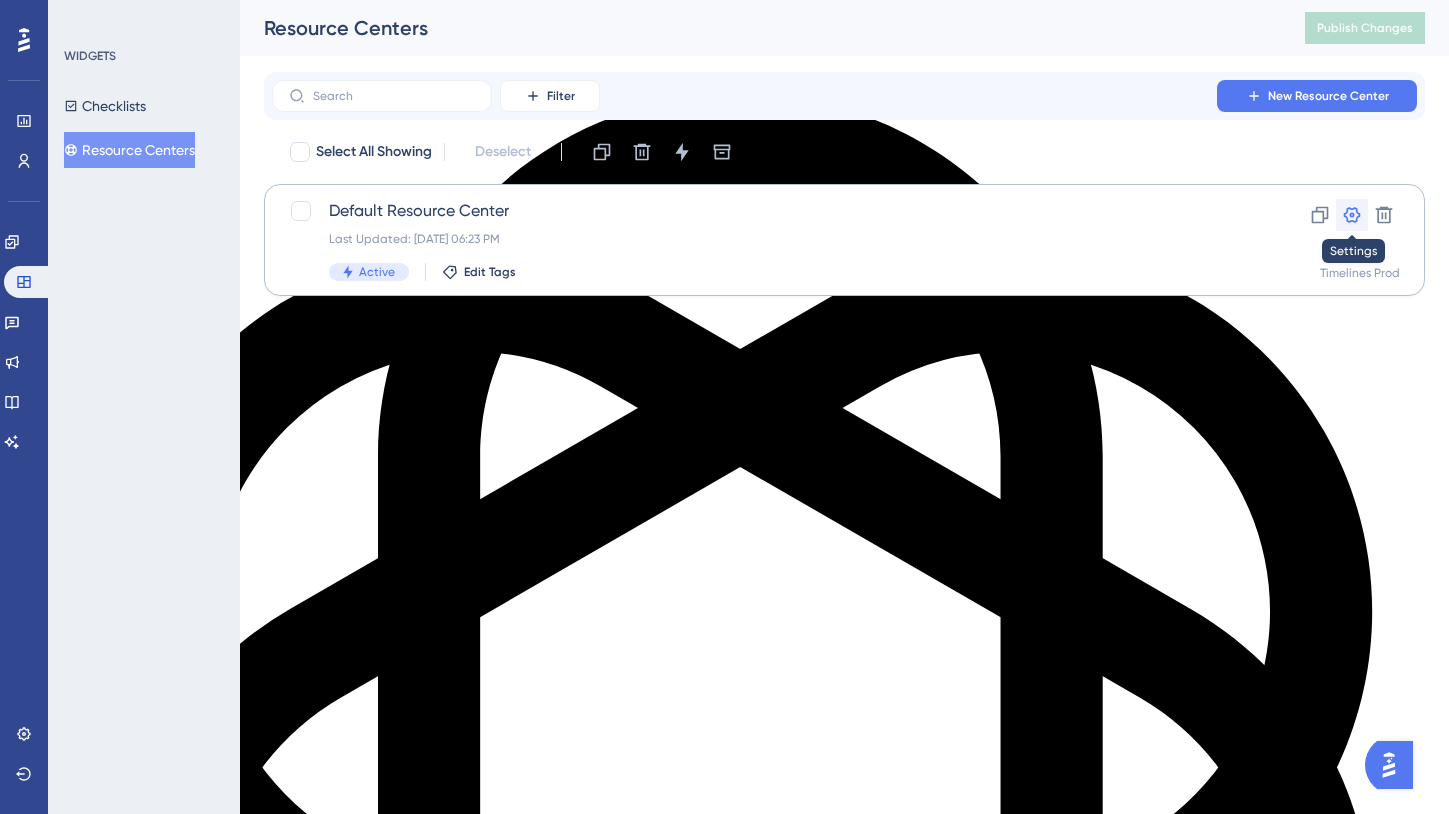 click 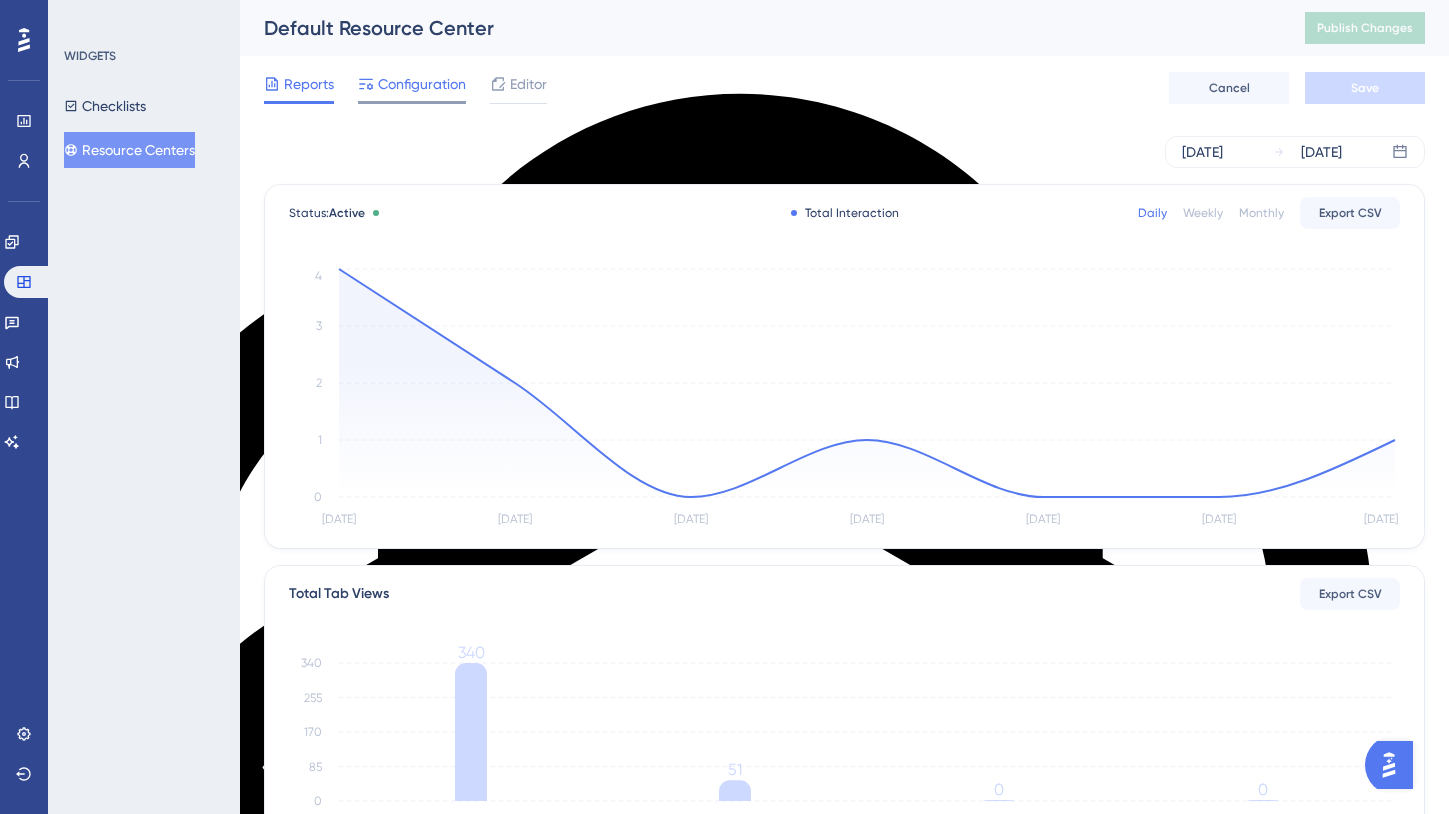 click on "Configuration" at bounding box center [422, 84] 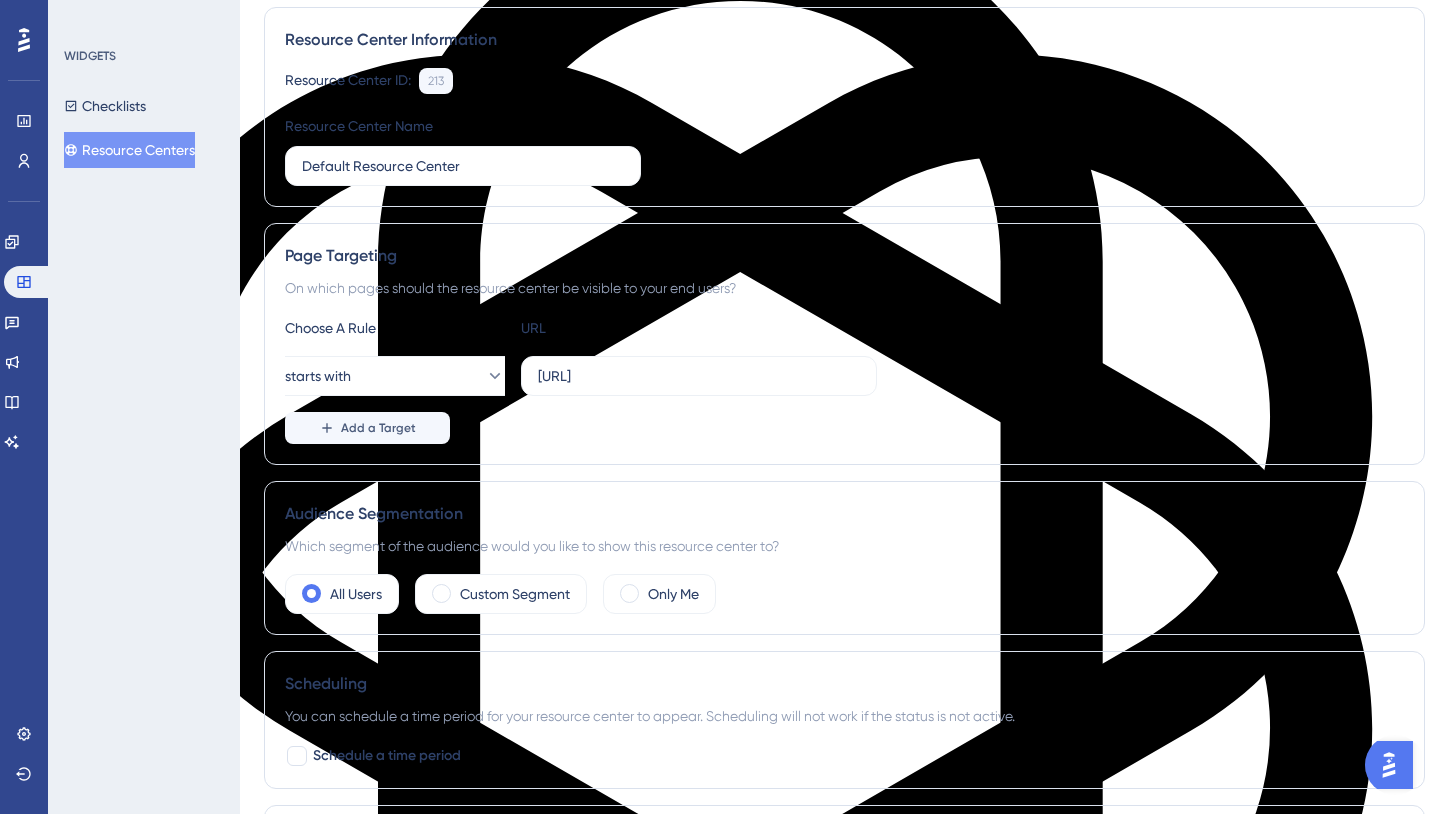 scroll, scrollTop: 0, scrollLeft: 0, axis: both 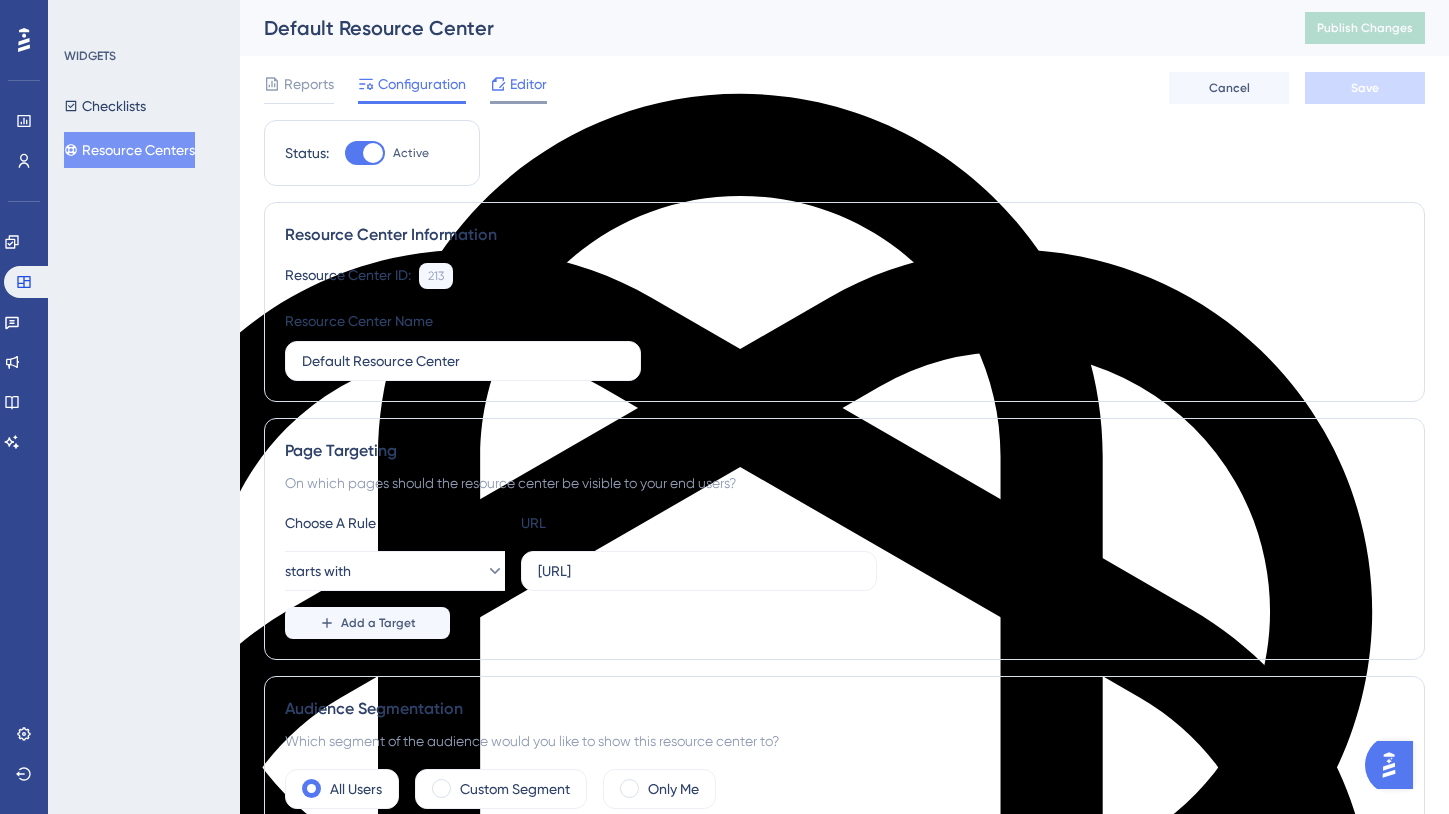 click on "Editor" at bounding box center (528, 84) 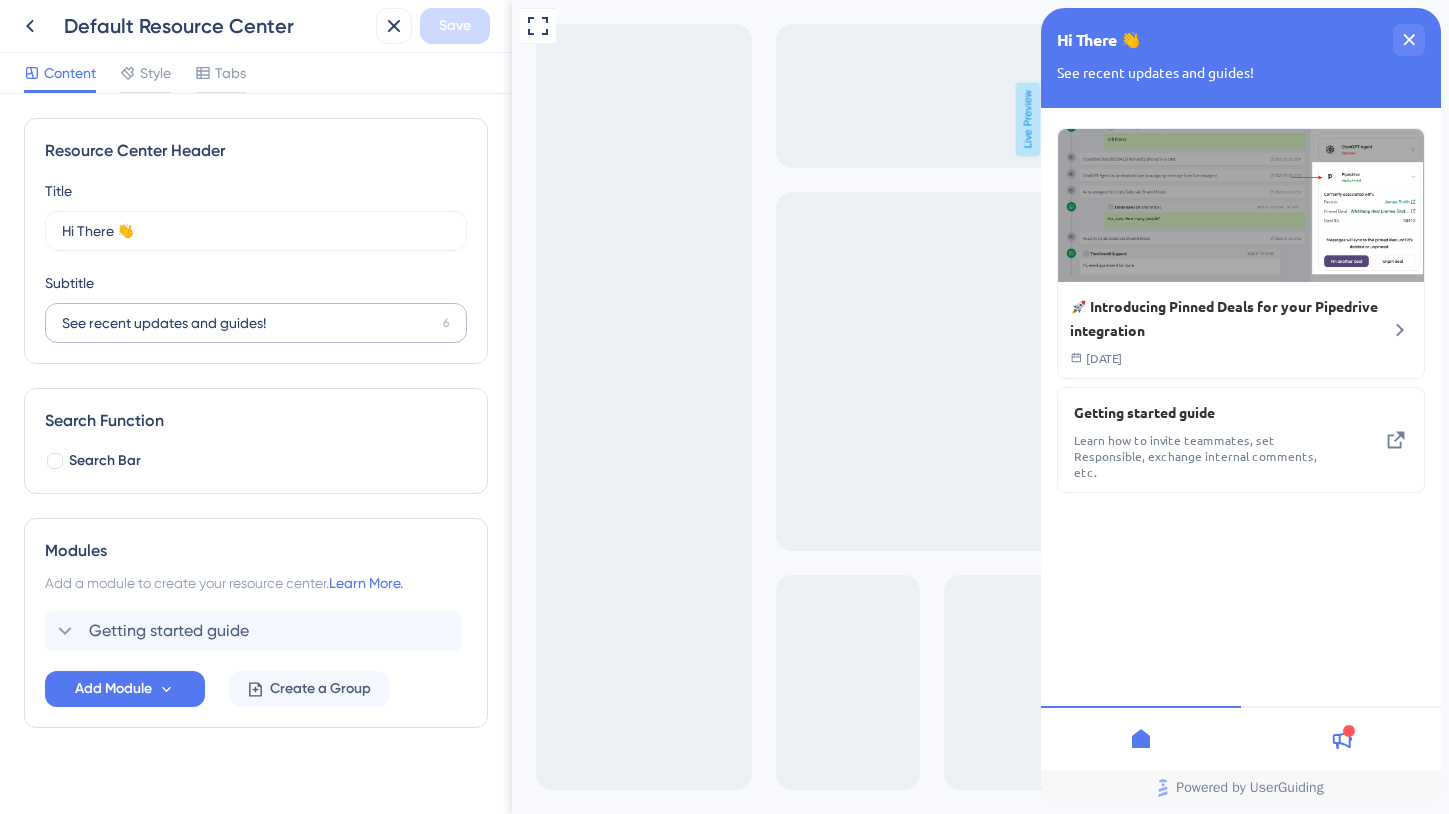 scroll, scrollTop: 0, scrollLeft: 0, axis: both 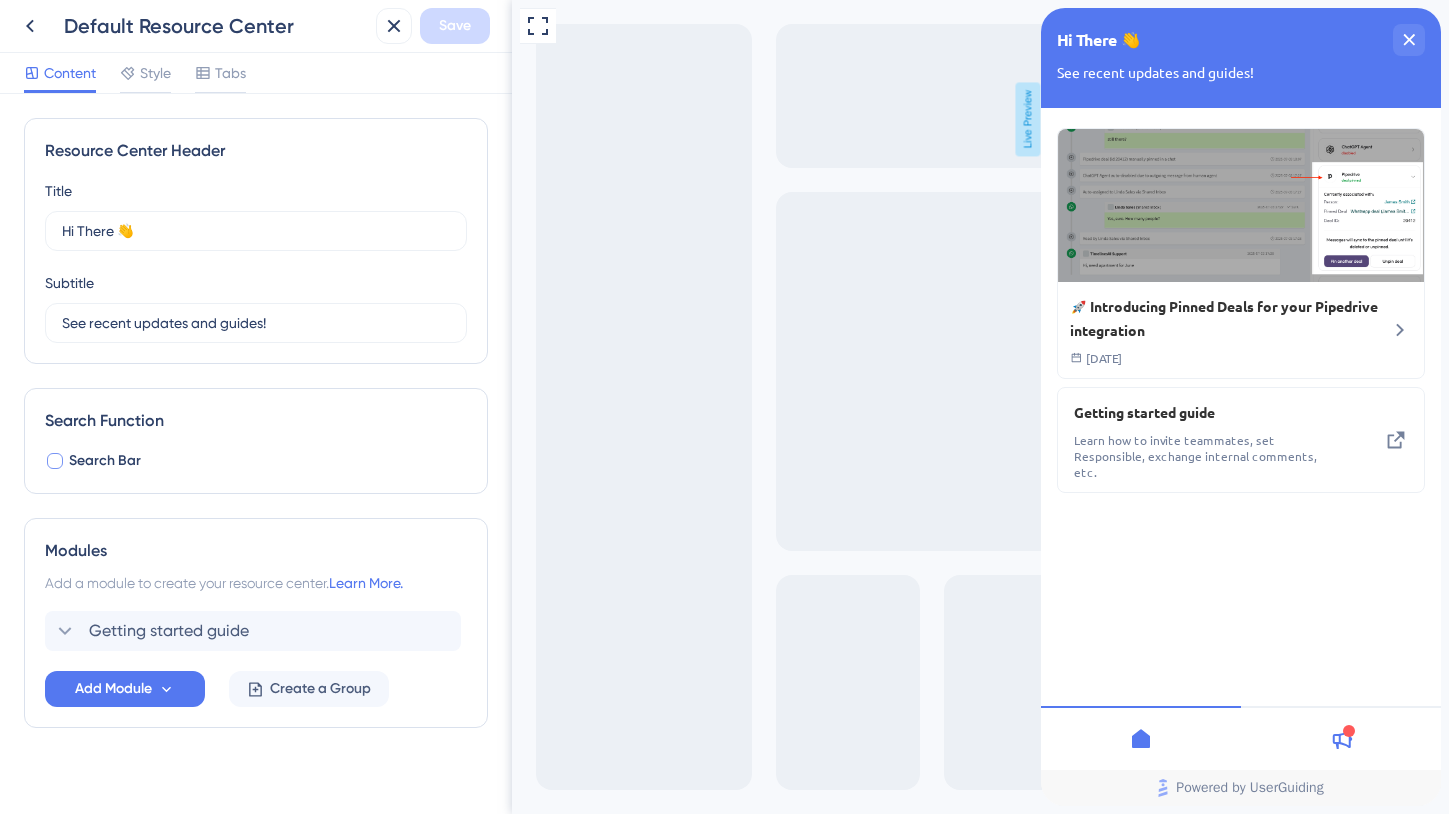 click at bounding box center (55, 461) 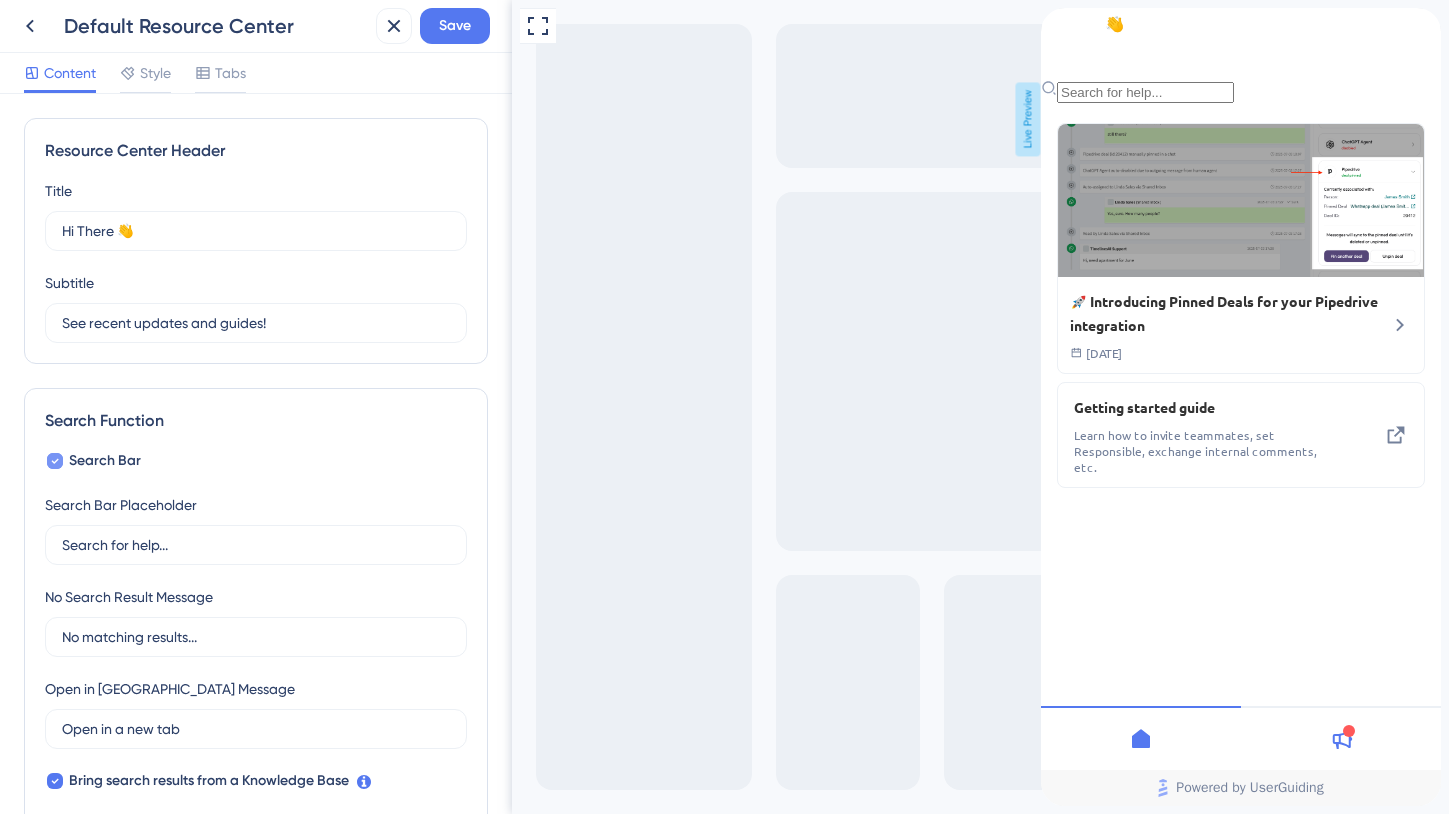 click 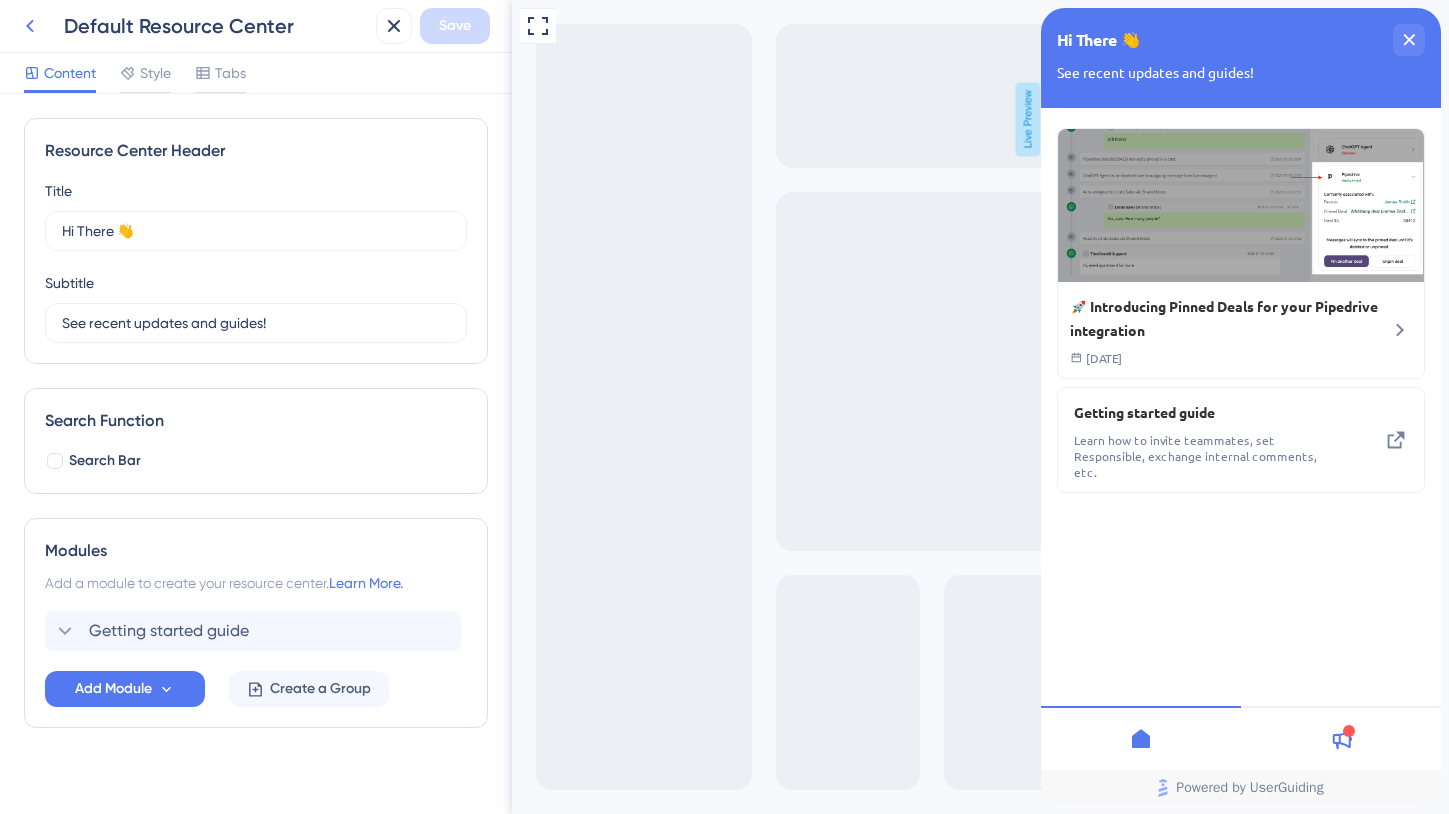 click 